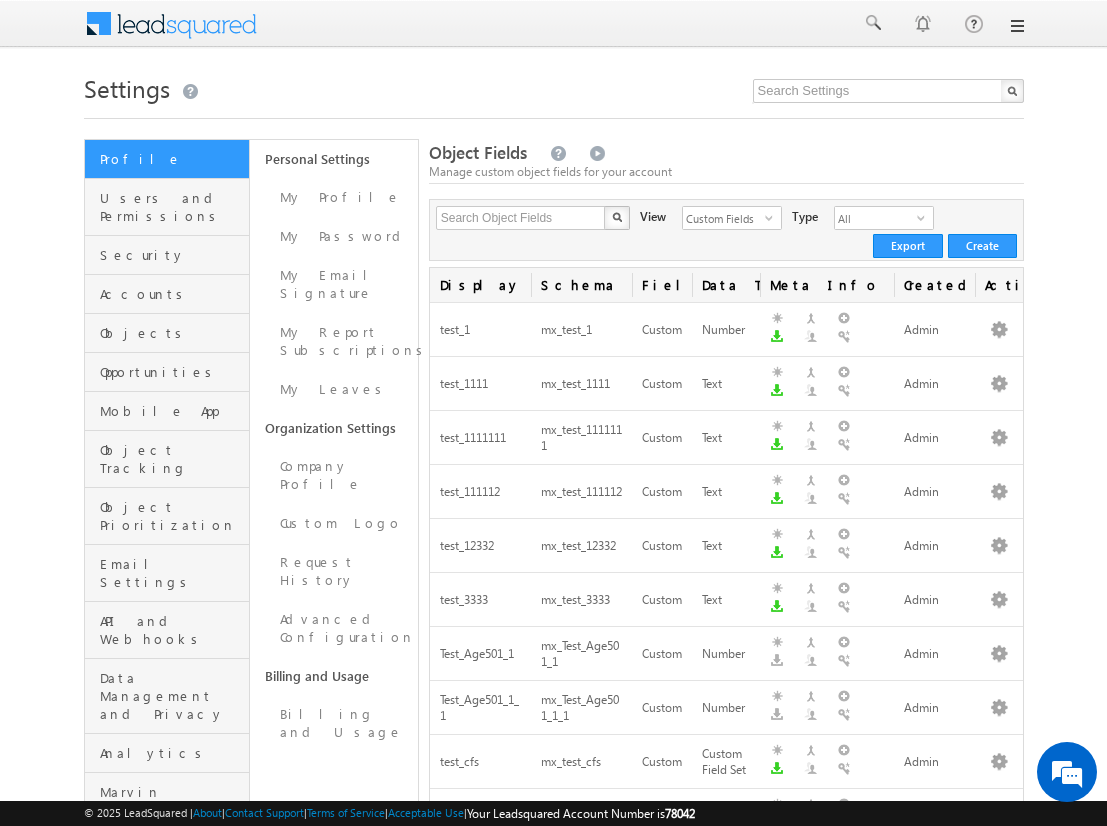 scroll, scrollTop: 0, scrollLeft: 0, axis: both 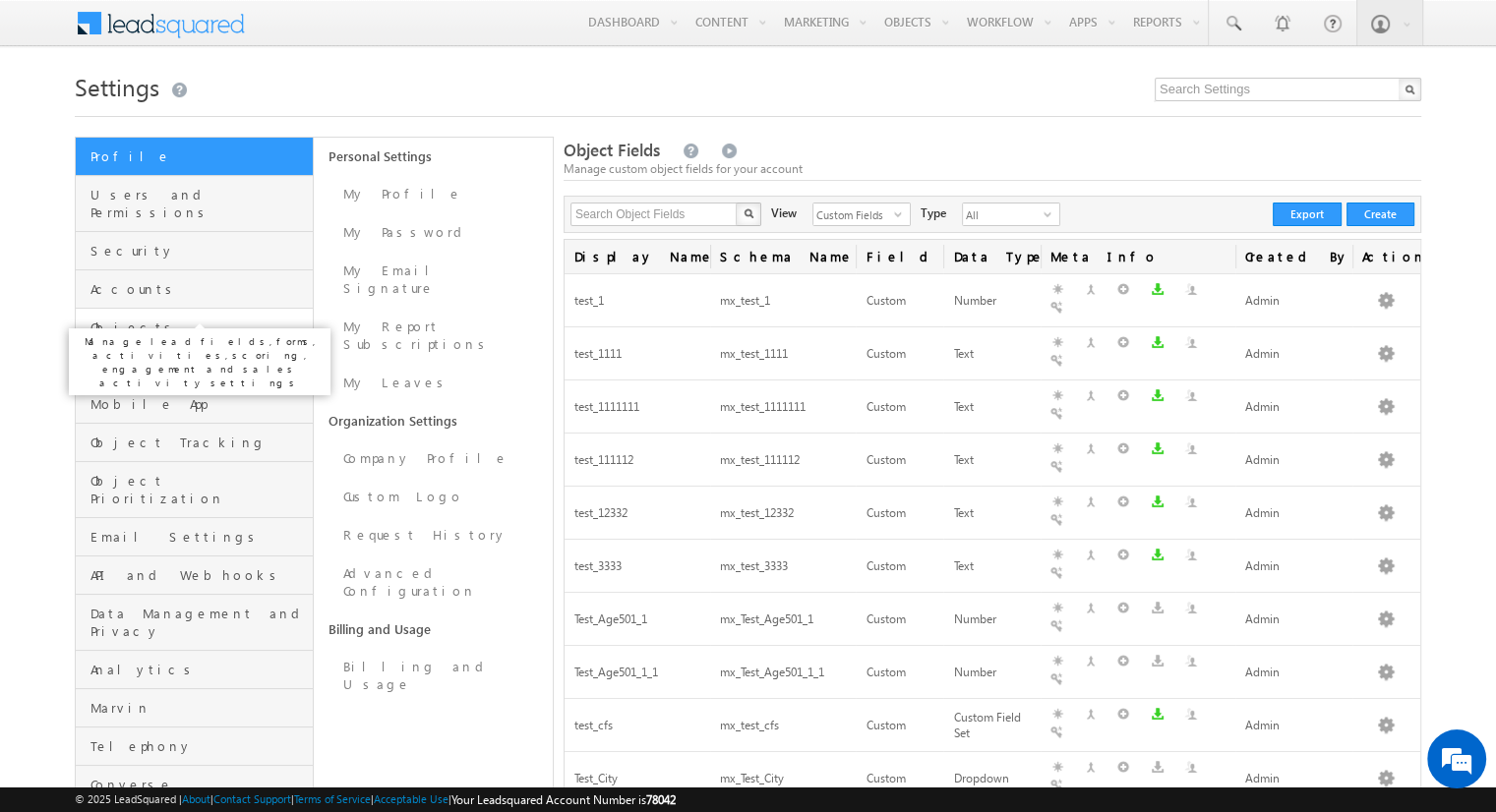 click on "Objects" at bounding box center [199, 327] 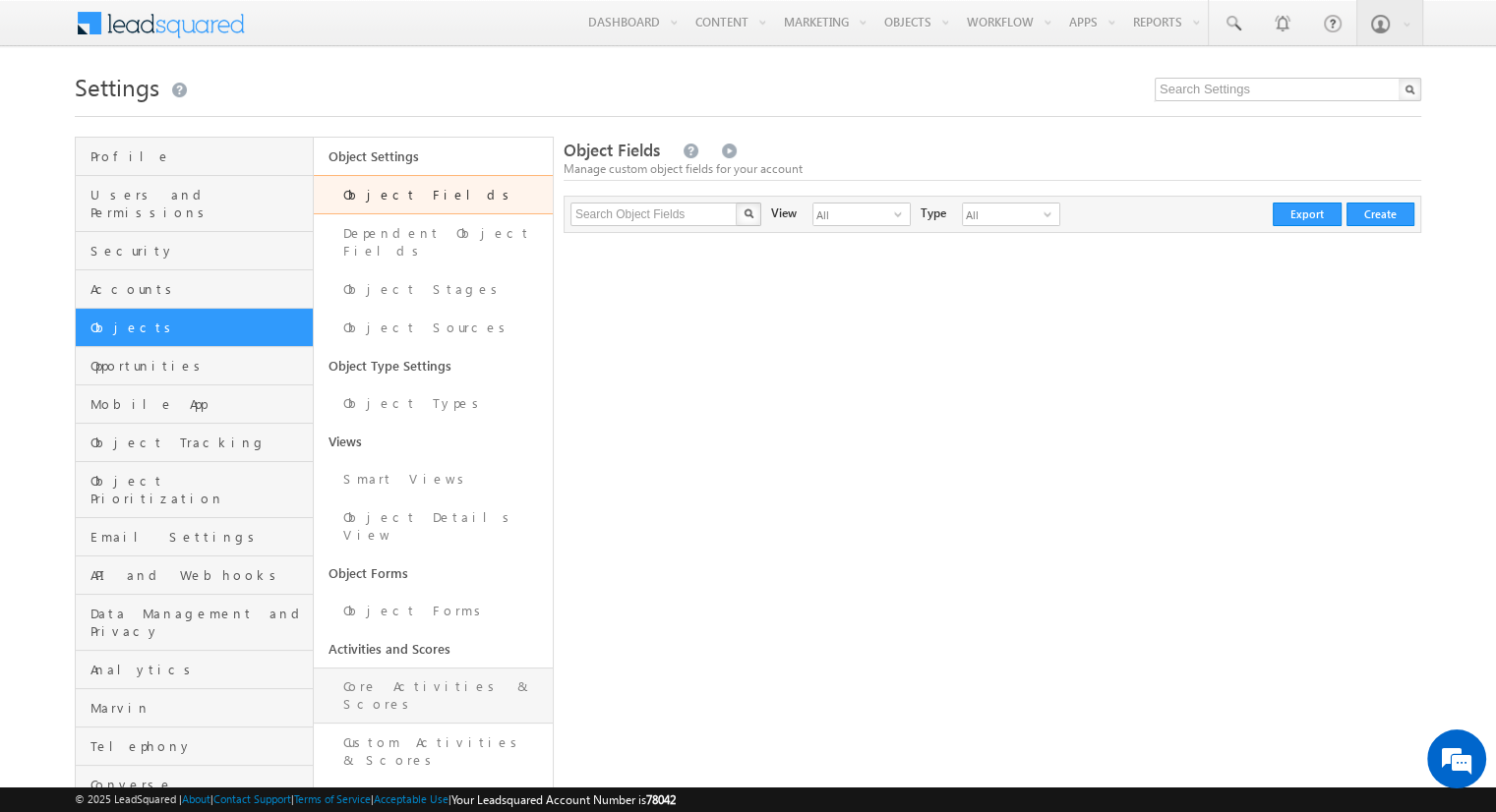scroll, scrollTop: 319, scrollLeft: 0, axis: vertical 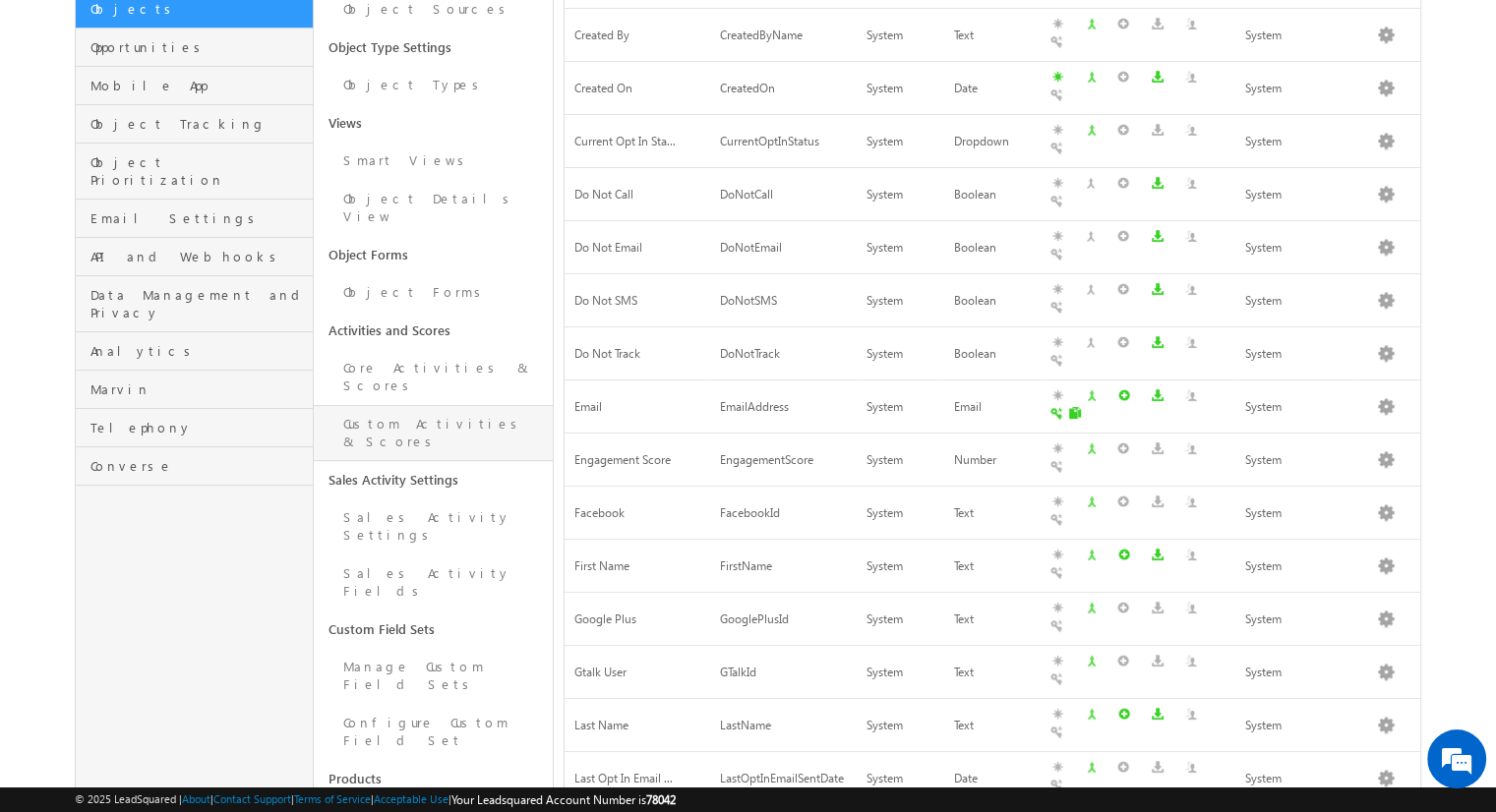 click on "Custom Activities & Scores" at bounding box center (433, 433) 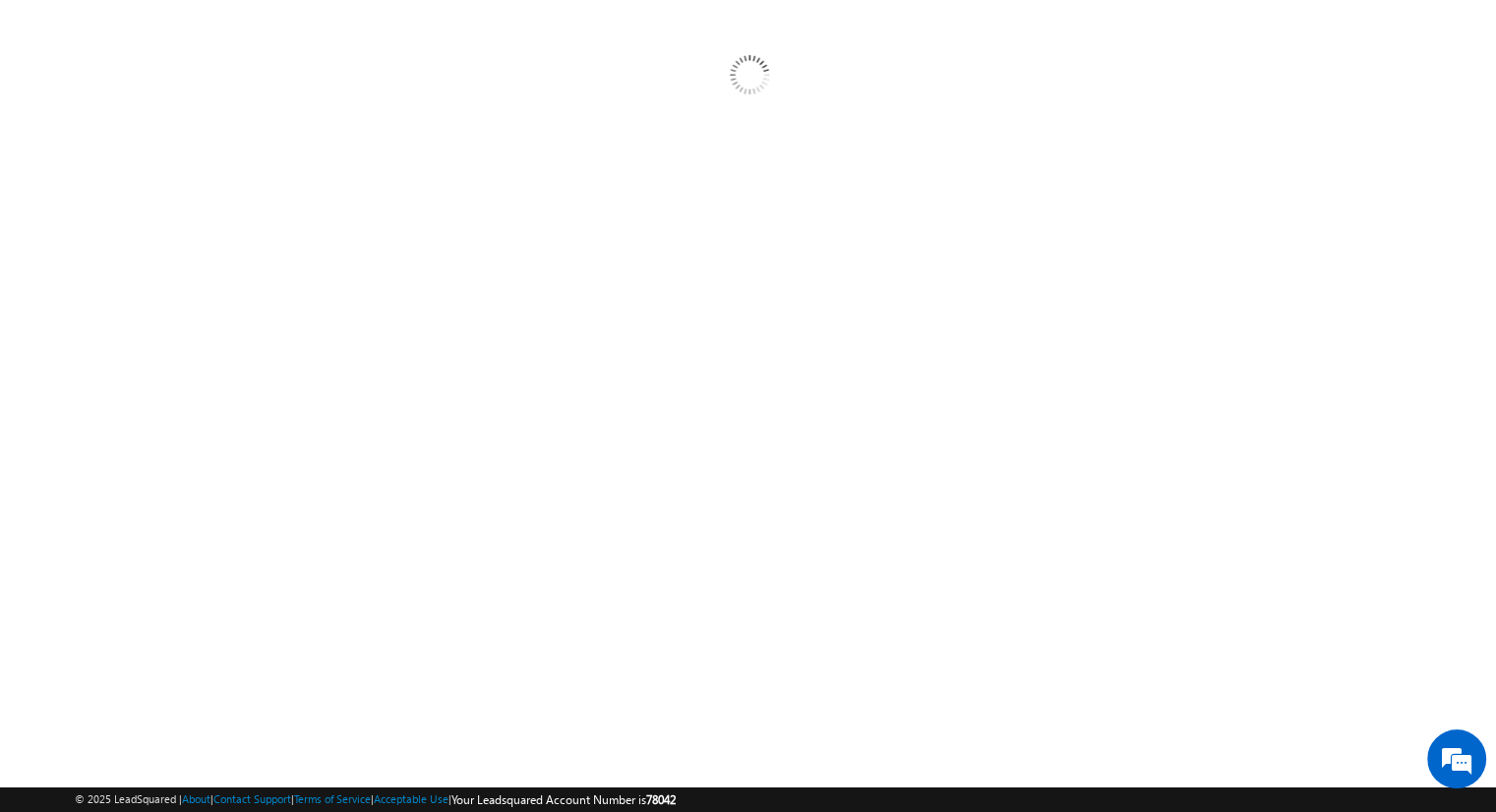 scroll, scrollTop: 168, scrollLeft: 0, axis: vertical 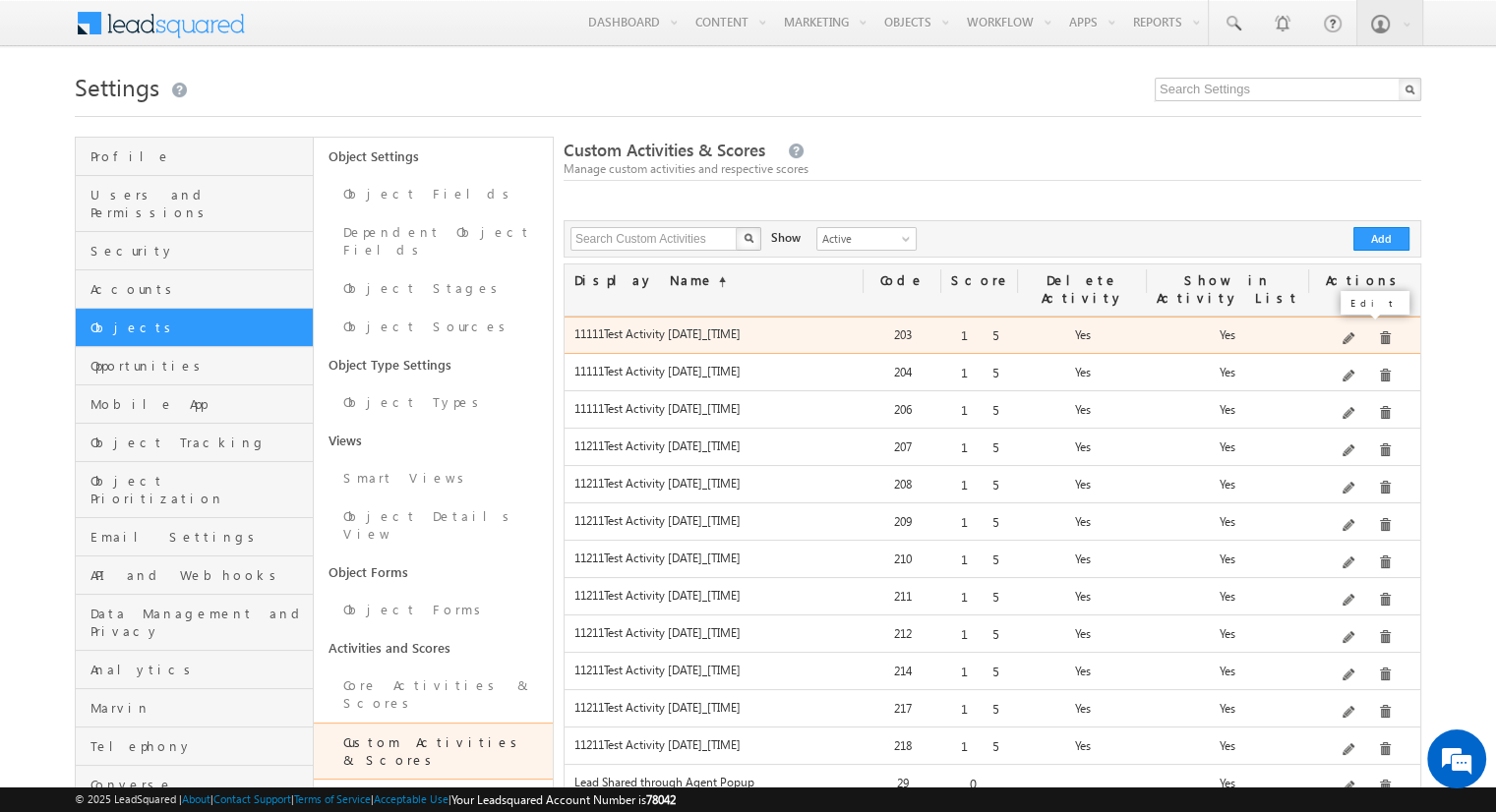 click at bounding box center [1349, 339] 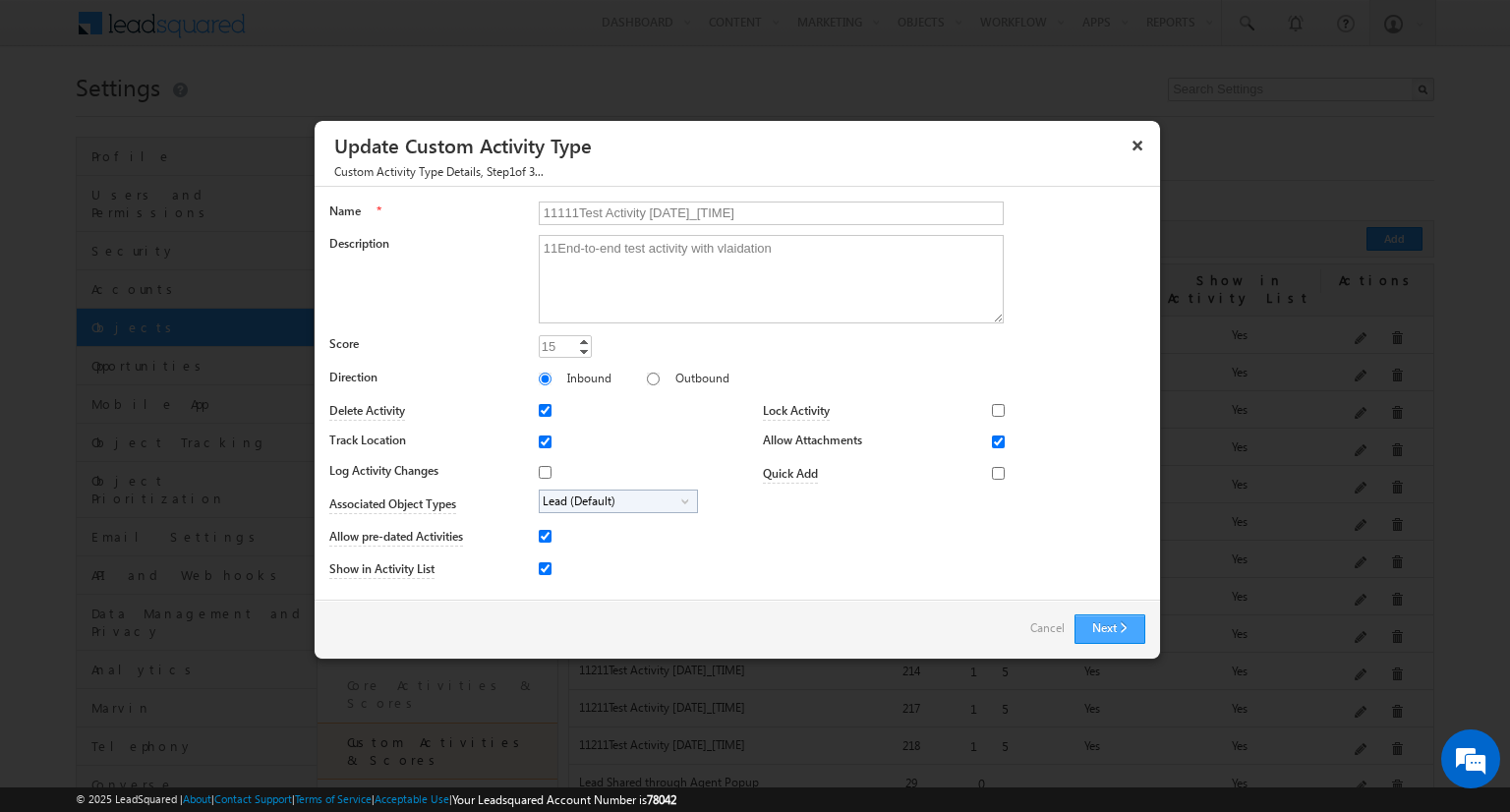 click on "Next" at bounding box center (1110, 629) 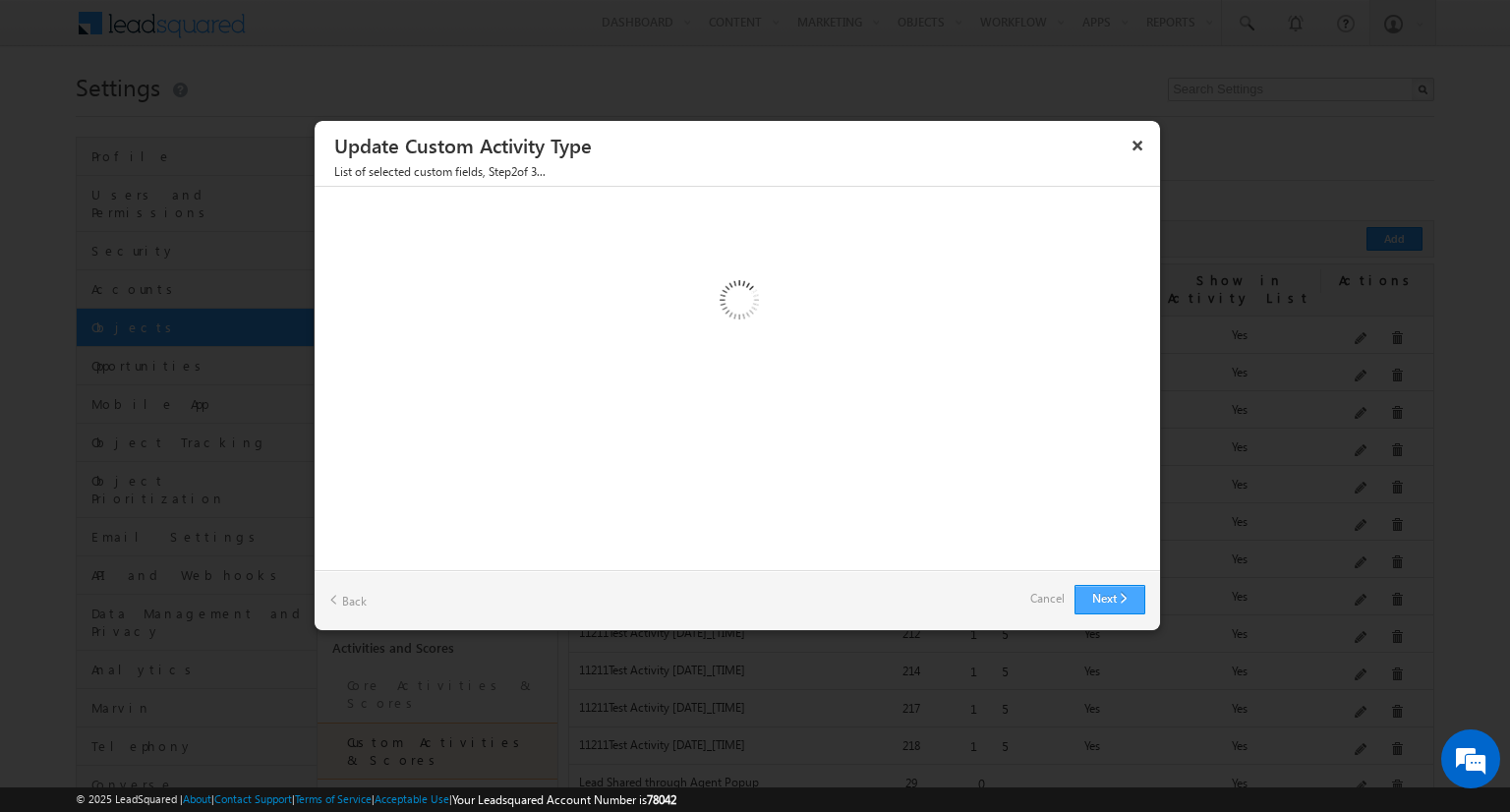 scroll, scrollTop: 0, scrollLeft: 0, axis: both 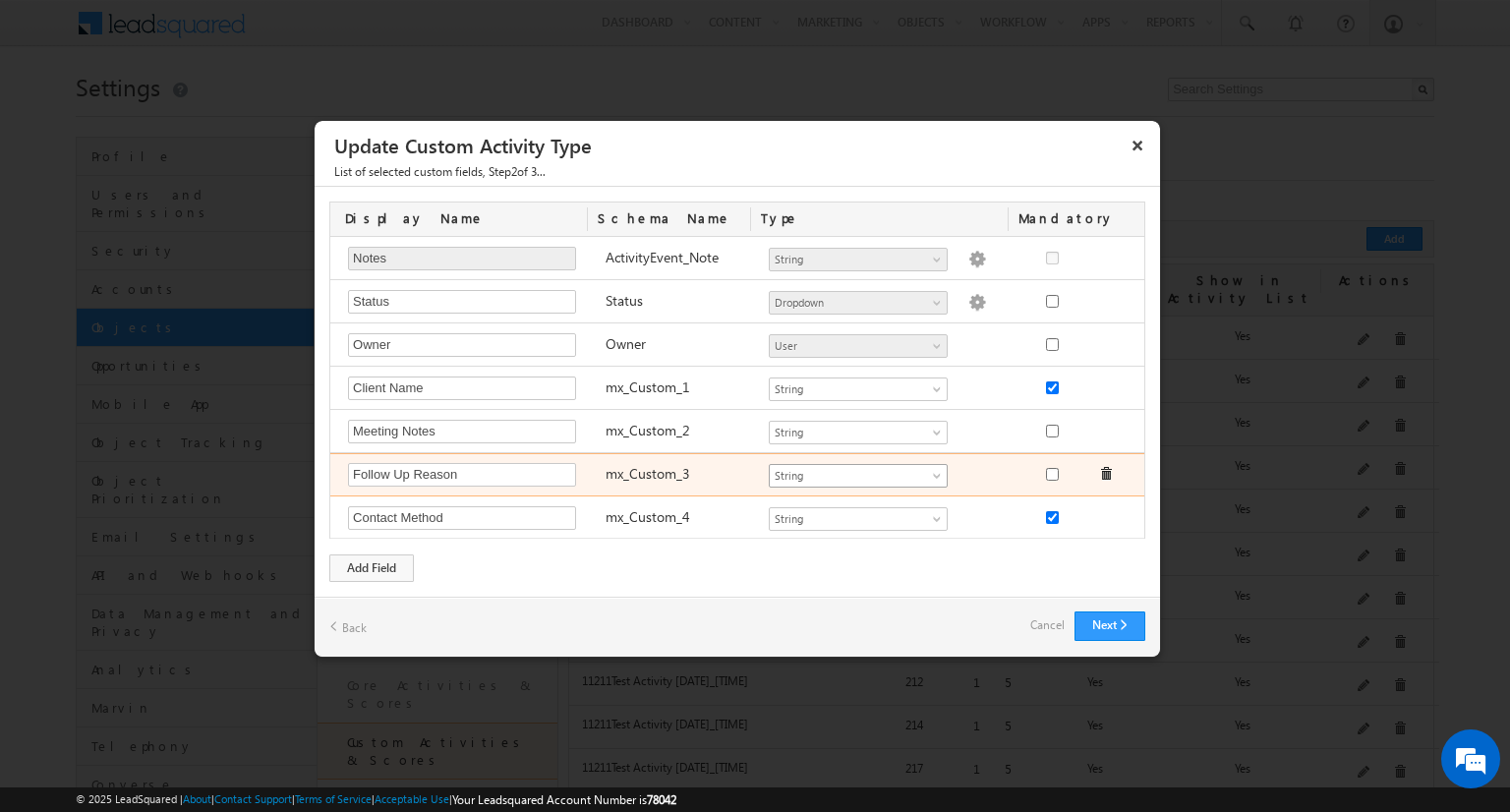 click on "String" at bounding box center [849, 476] 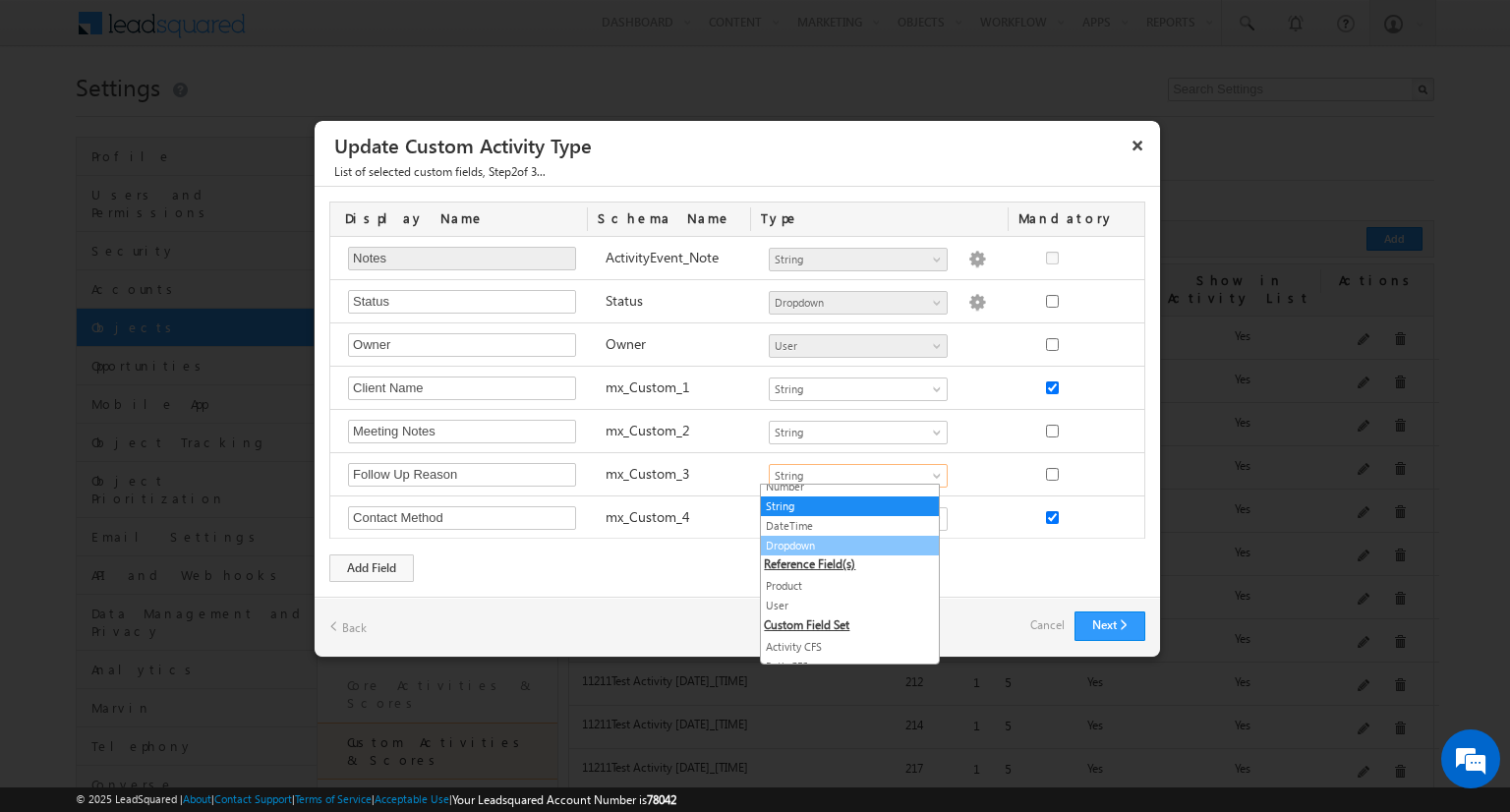 scroll, scrollTop: 0, scrollLeft: 0, axis: both 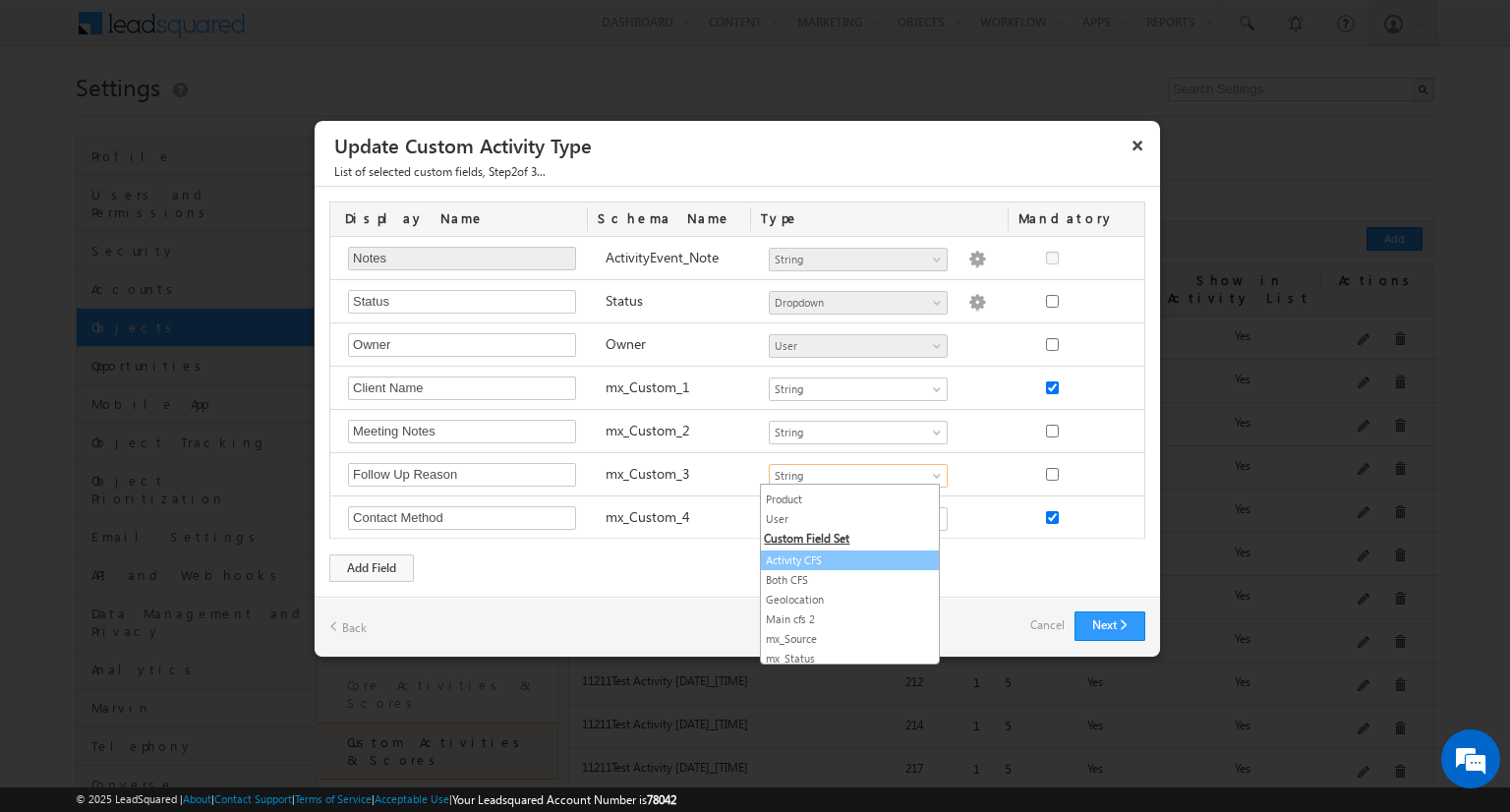 click on "Activity CFS" at bounding box center [849, 560] 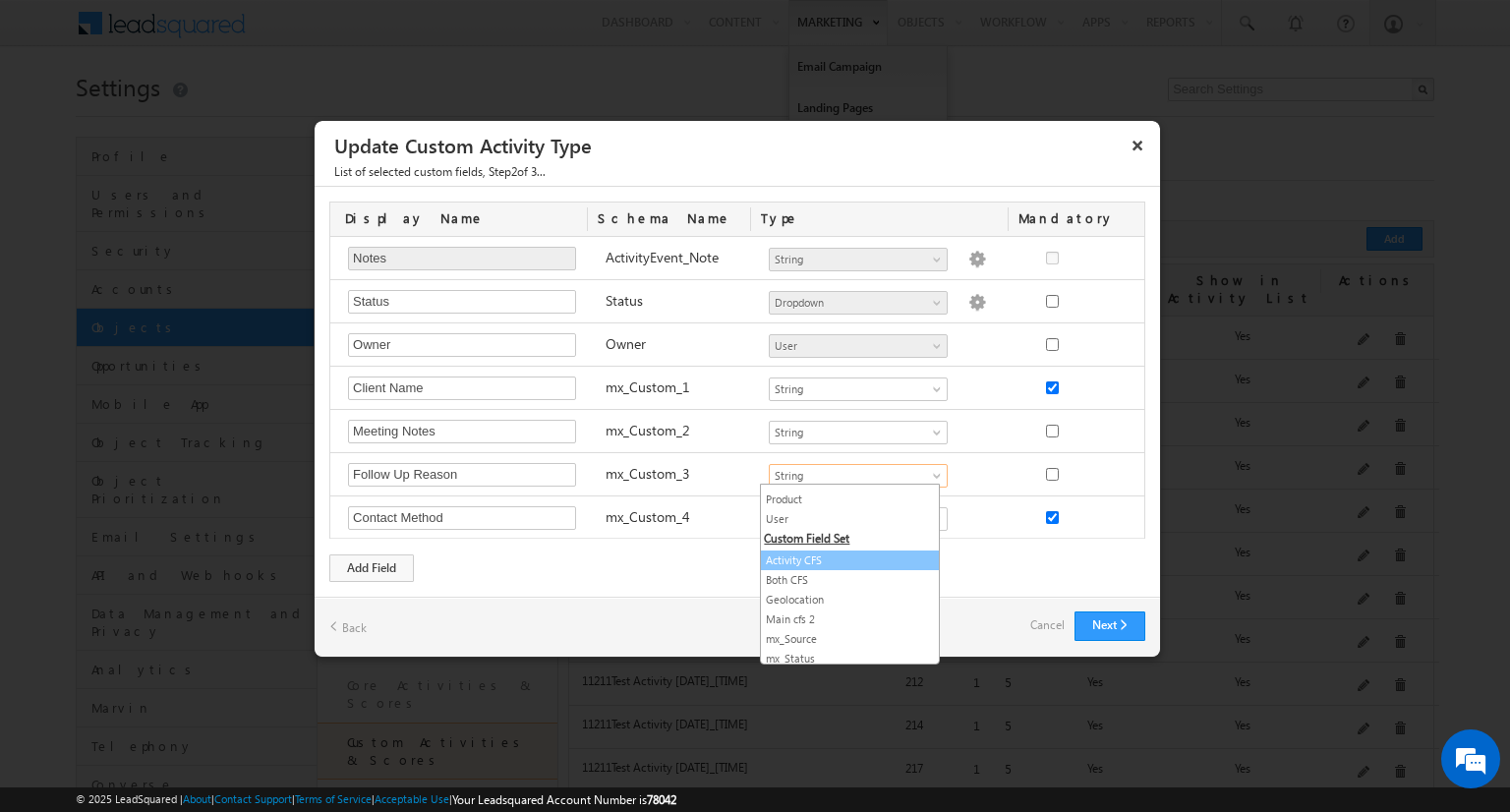 click on "Number
String
DateTime
Dropdown
Product User Activity CFS Both CFS Geolocation Main cfs 2 mx_Source mx_Status String
Dropdown options not provided" at bounding box center [888, 477] 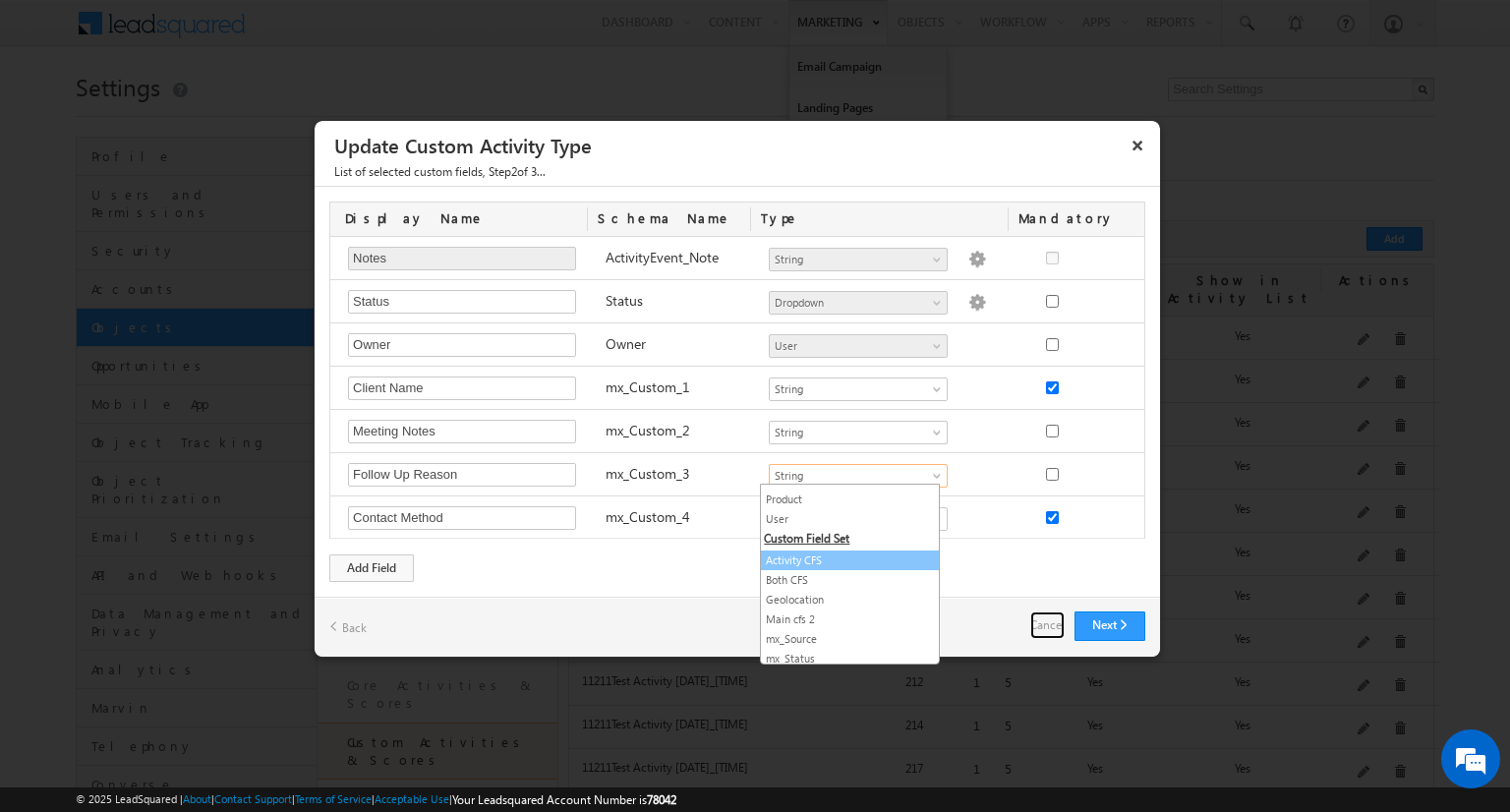 click on "Cancel" at bounding box center [1047, 625] 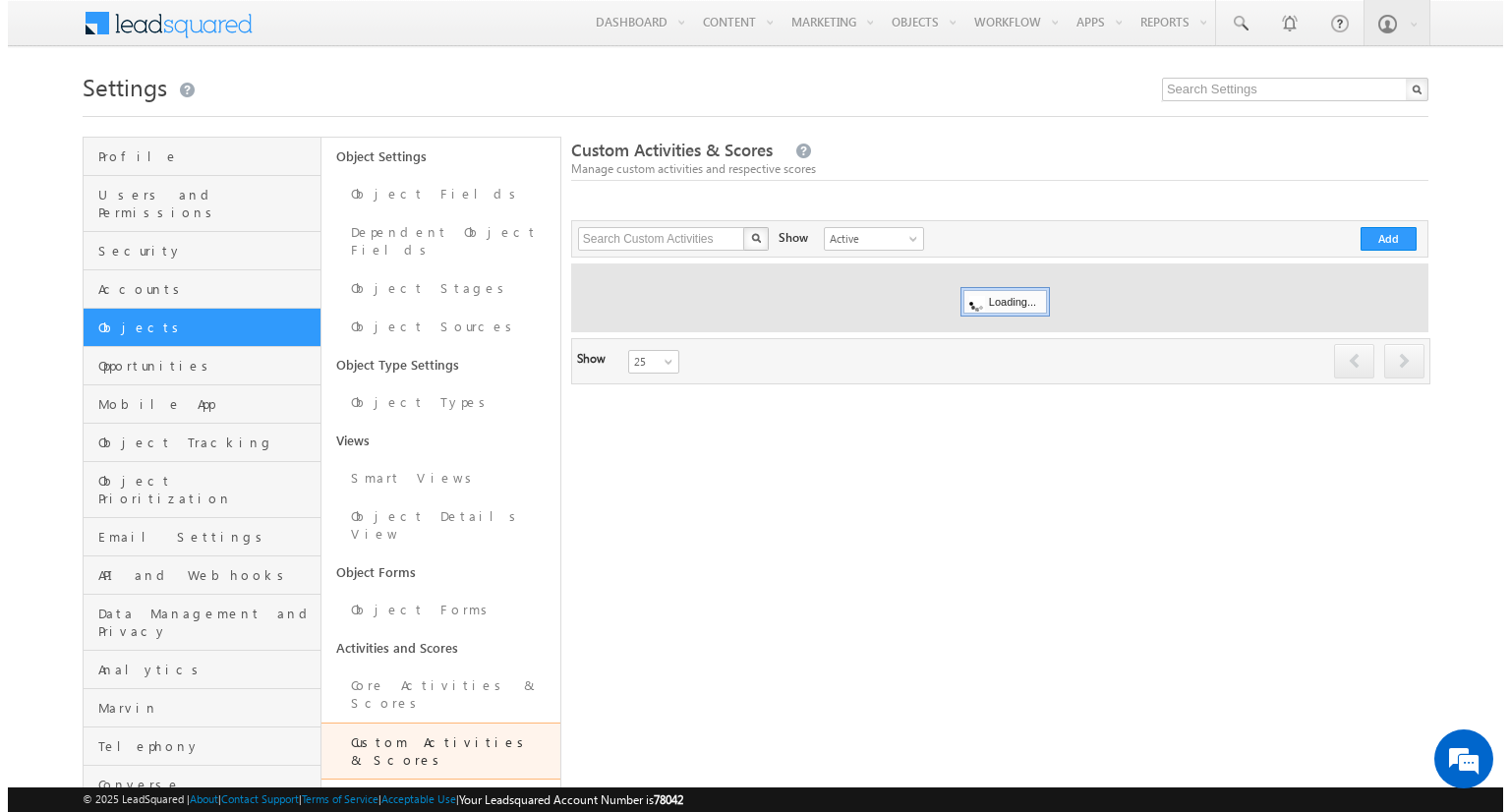 scroll, scrollTop: 0, scrollLeft: 0, axis: both 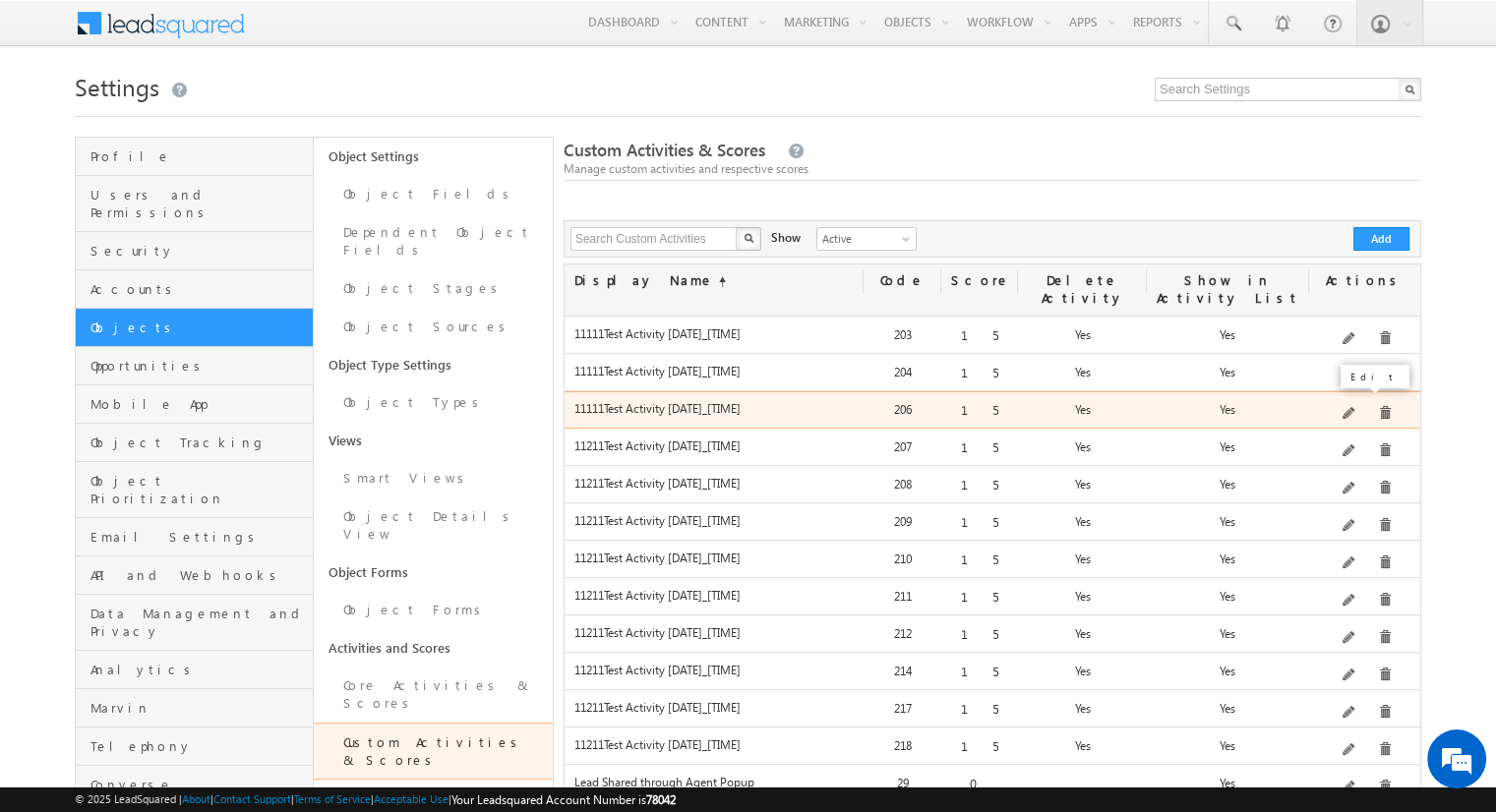 click at bounding box center (1349, 414) 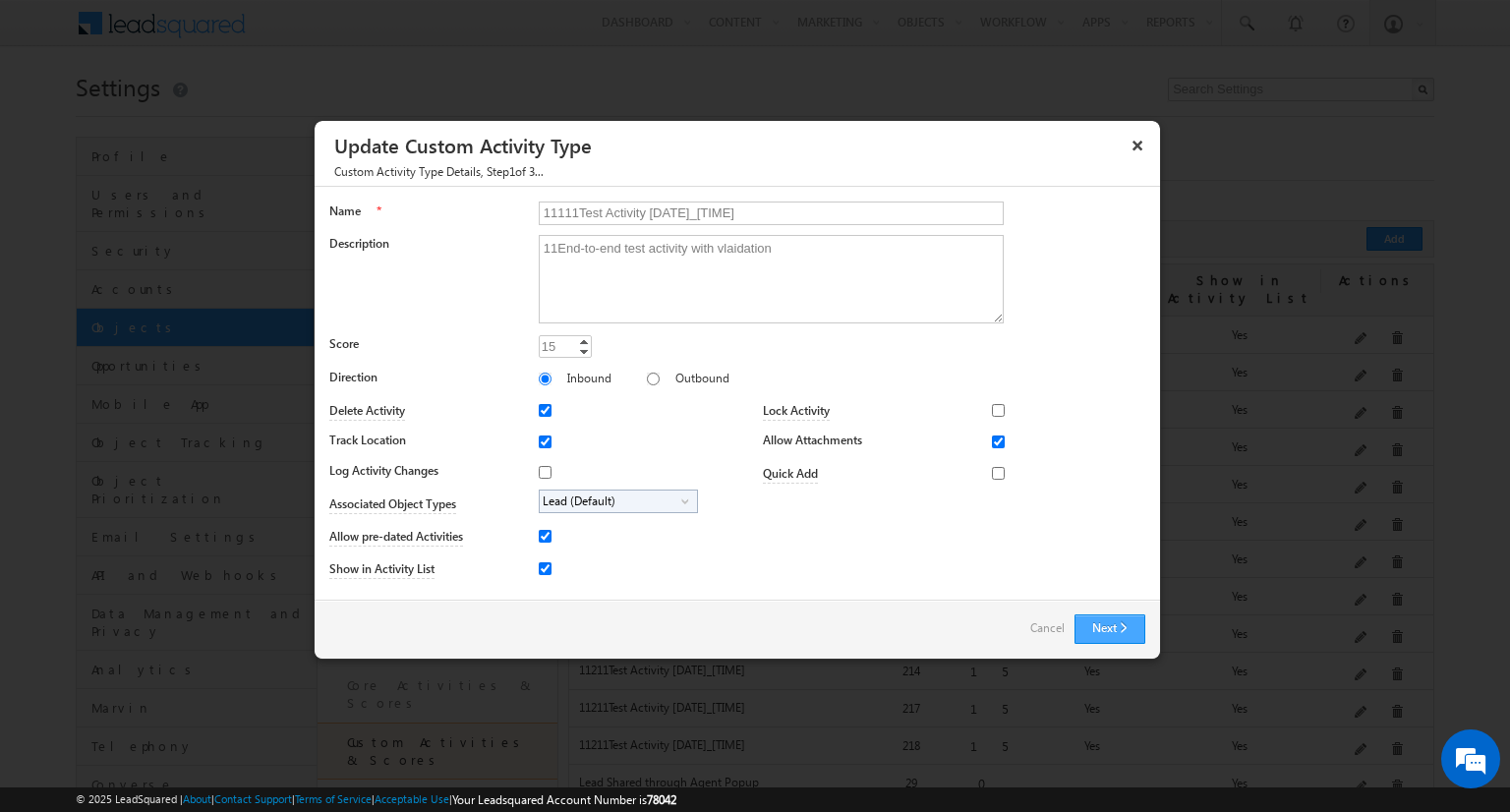 click on "Next" at bounding box center (1110, 629) 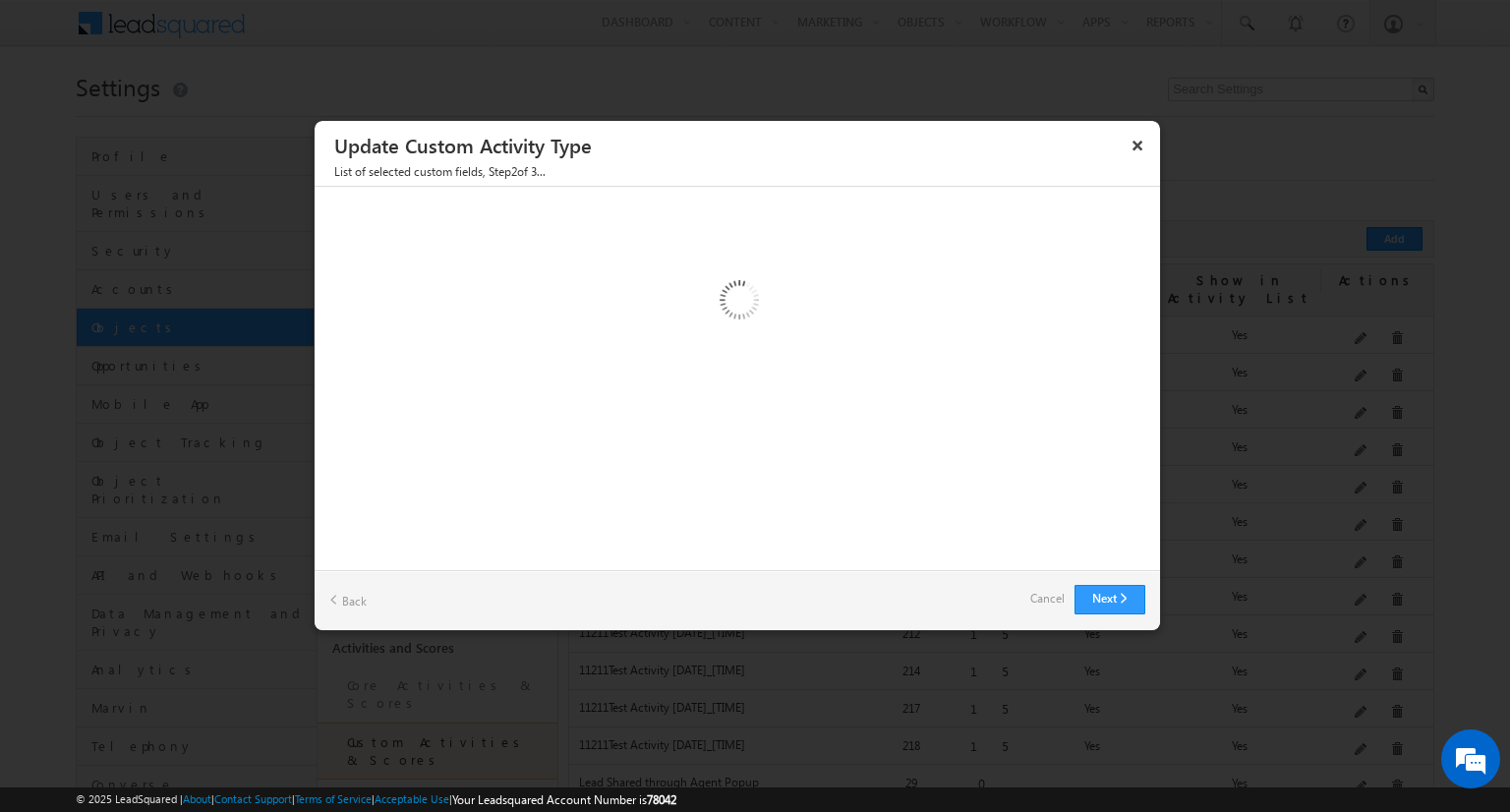 scroll, scrollTop: 0, scrollLeft: 0, axis: both 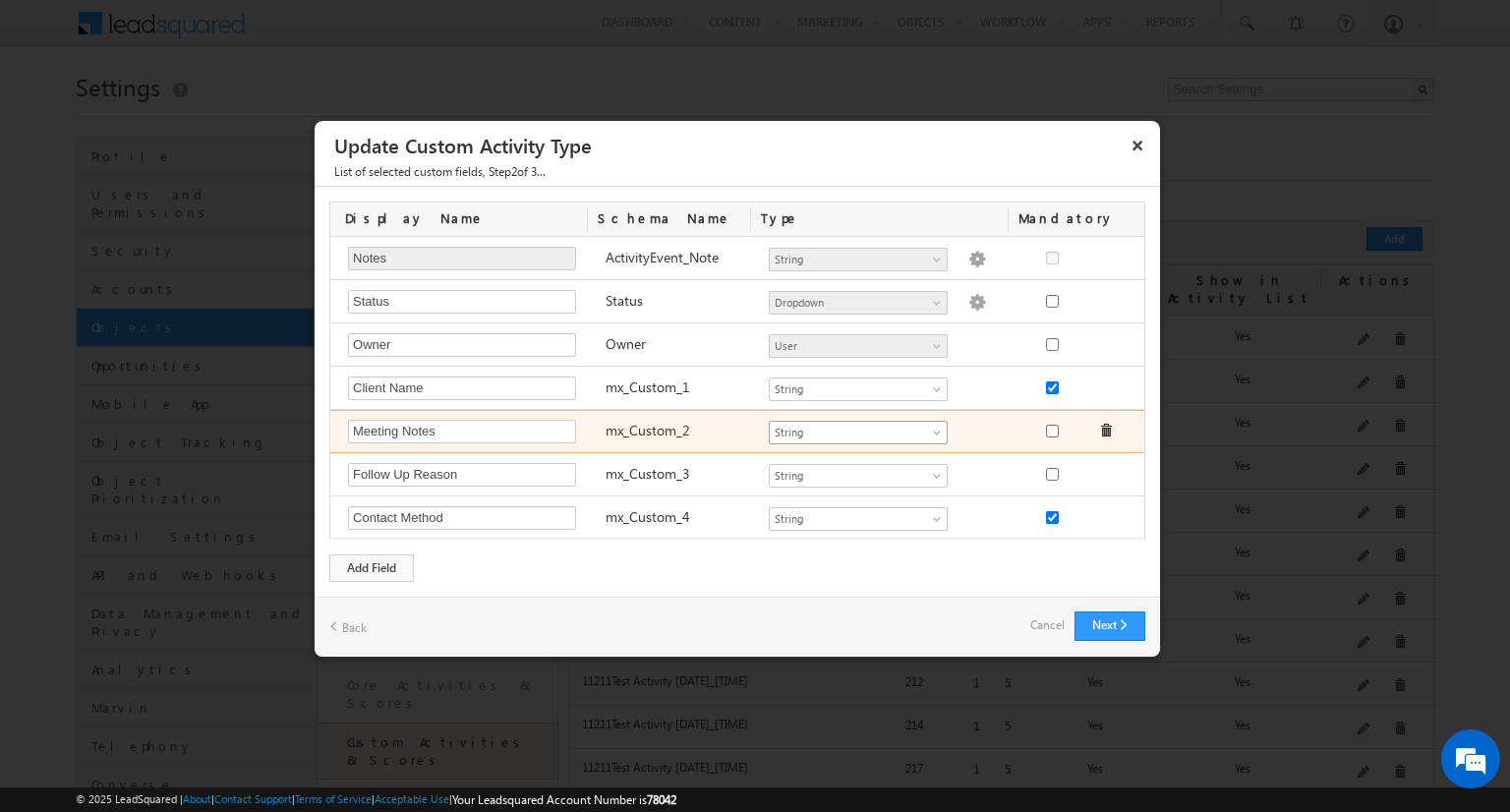 click on "String" at bounding box center [849, 433] 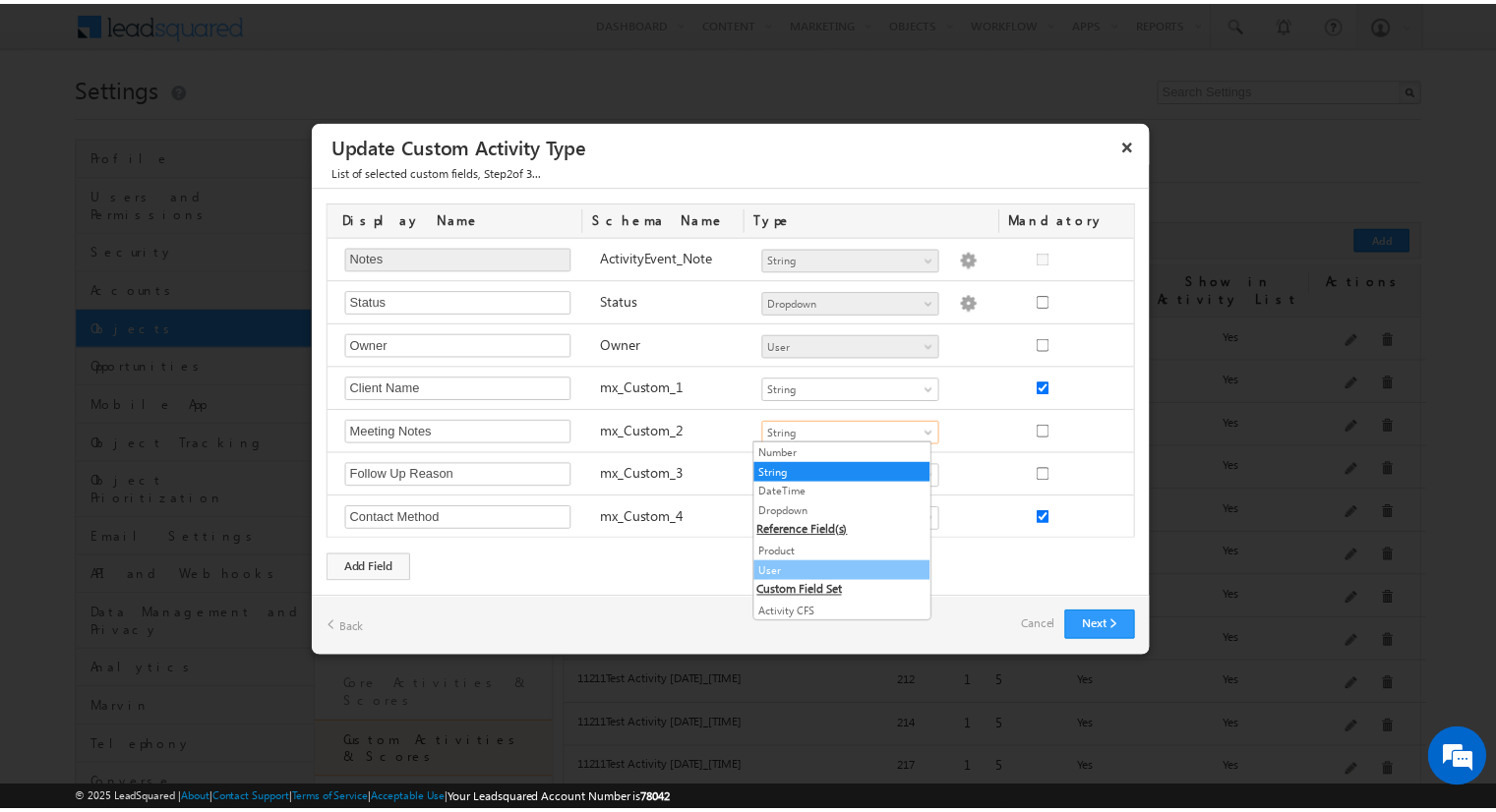 scroll, scrollTop: 94, scrollLeft: 0, axis: vertical 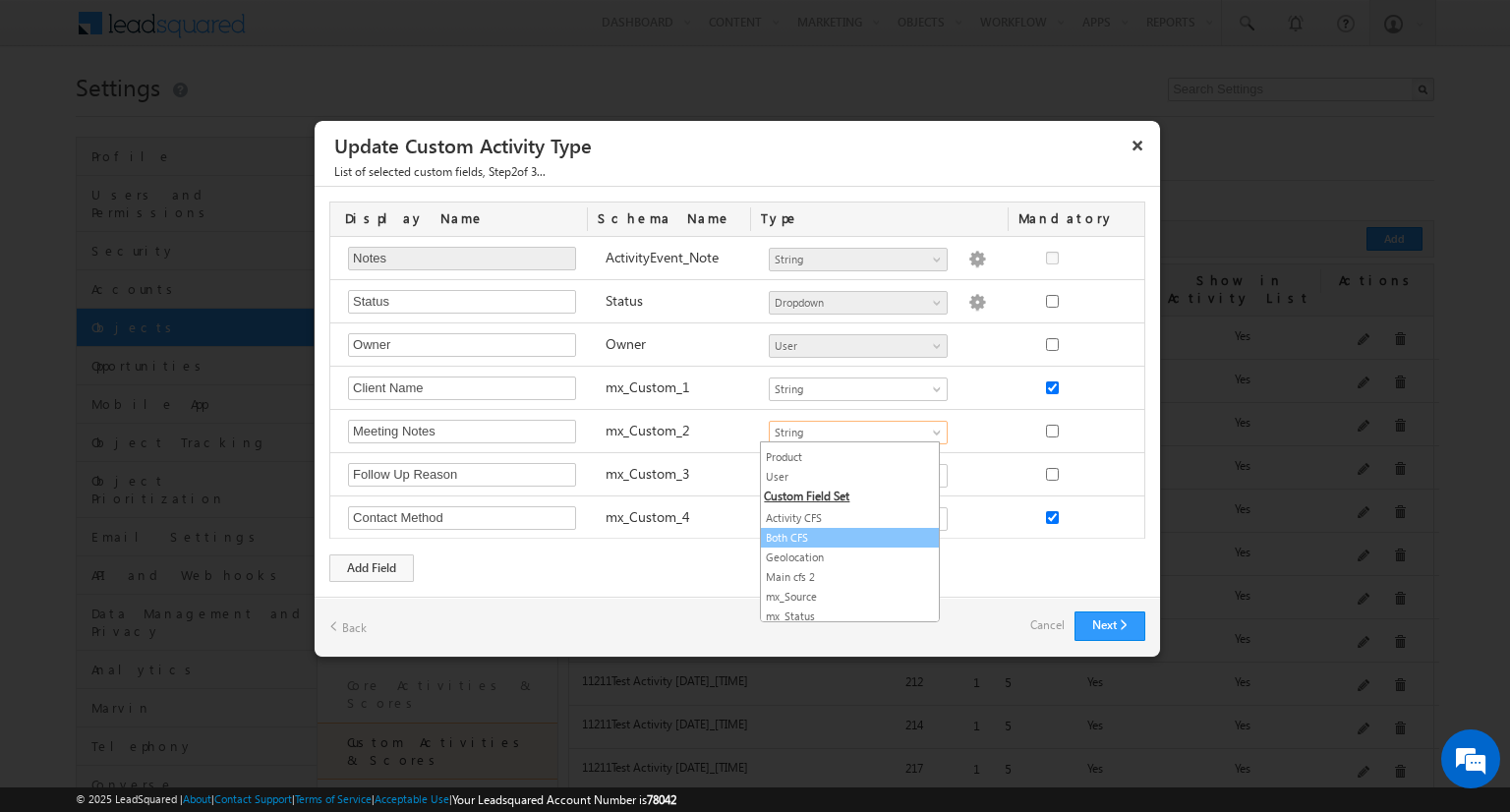 click on "Both CFS" at bounding box center (849, 538) 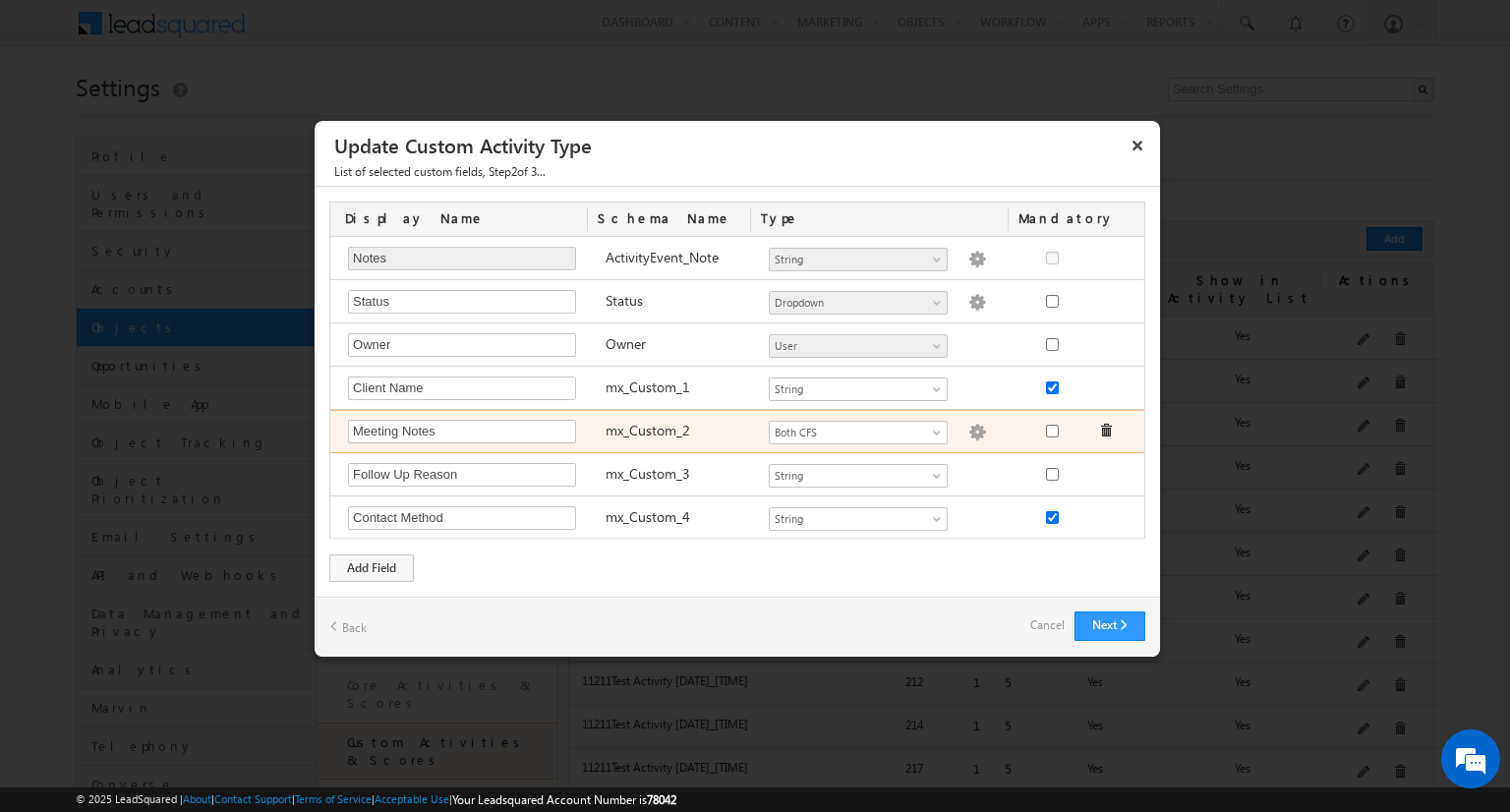 click at bounding box center [977, 433] 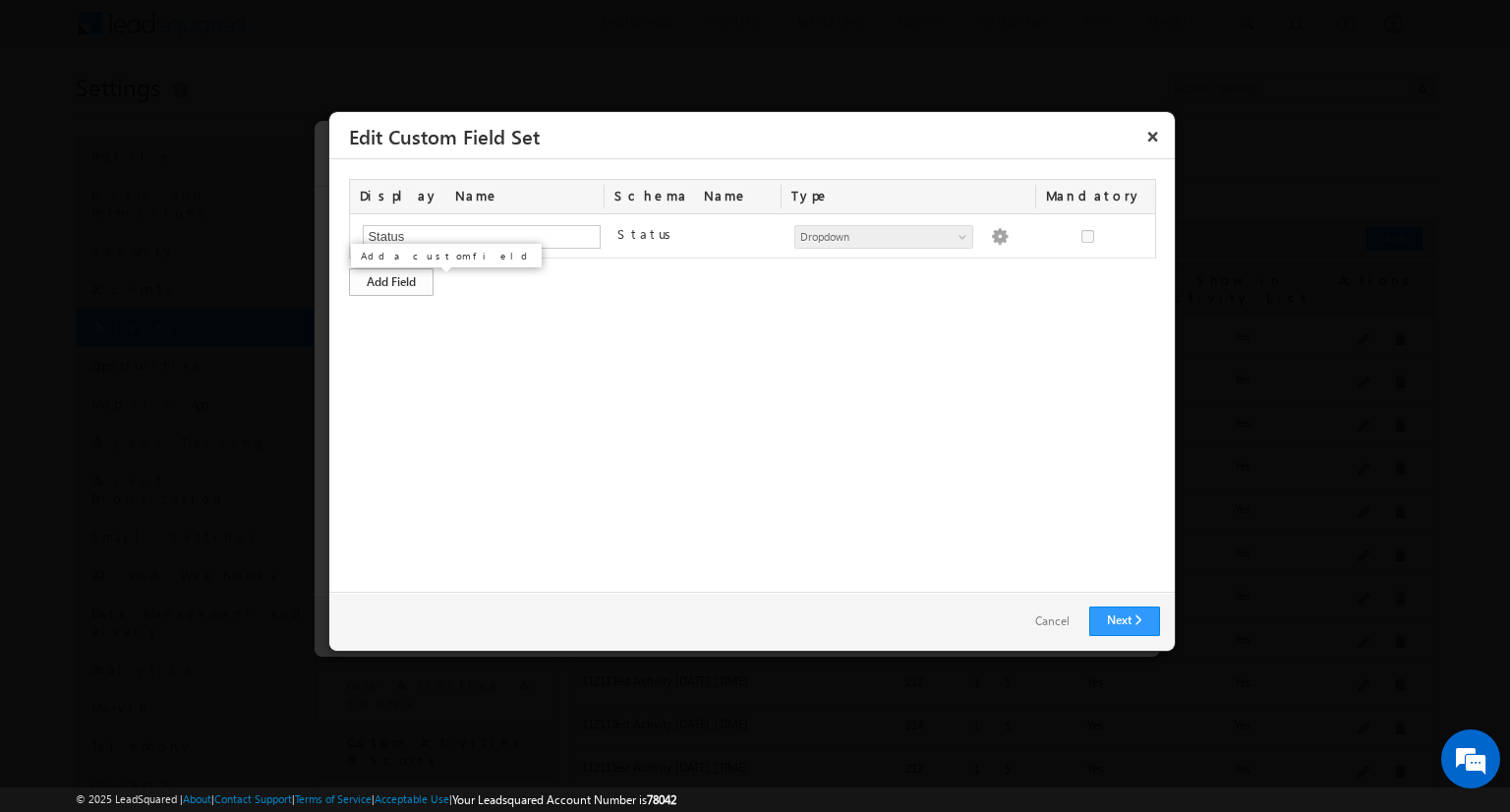 click on "Add Field" at bounding box center [391, 282] 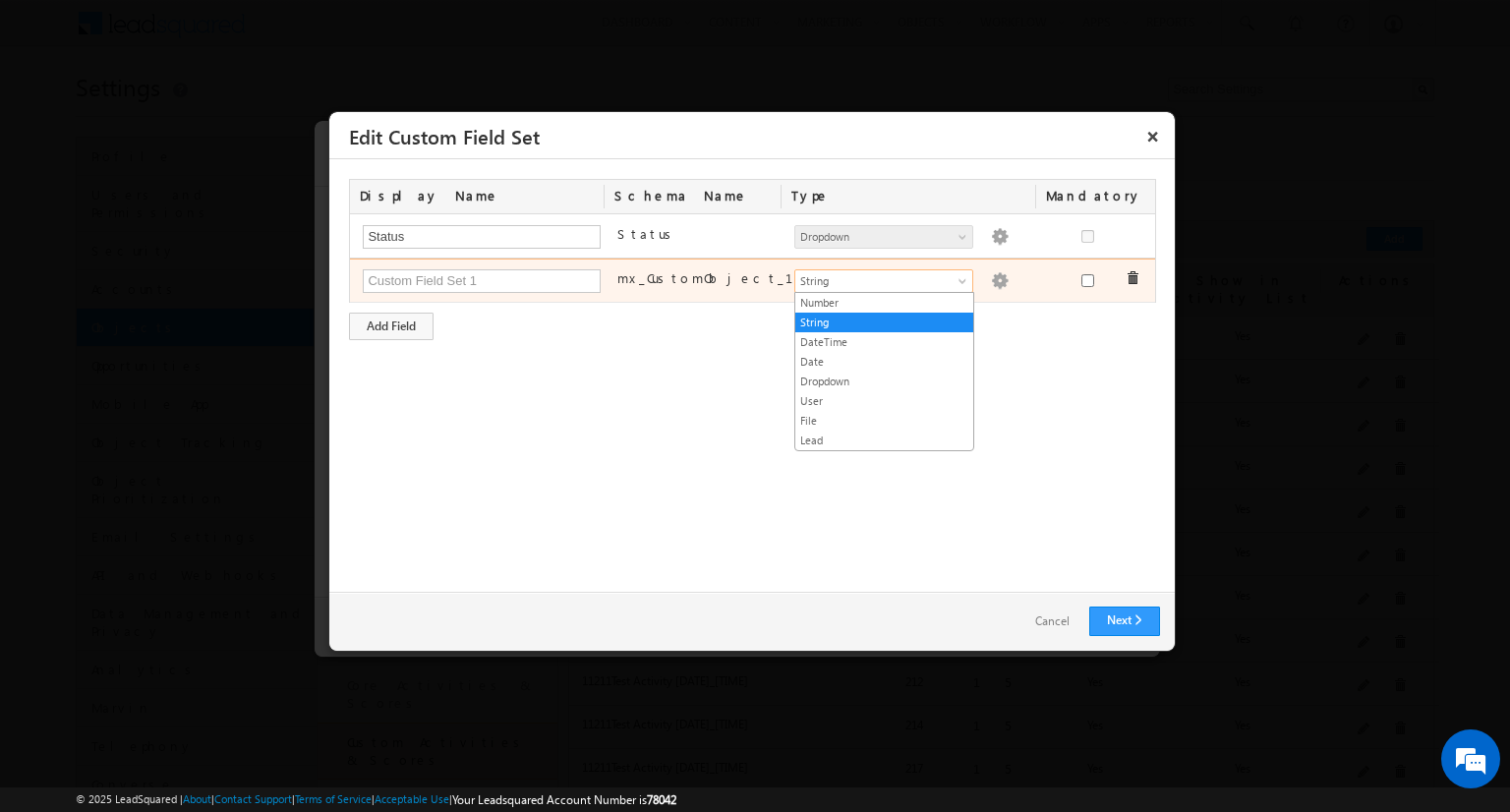 click on "String" at bounding box center (884, 281) 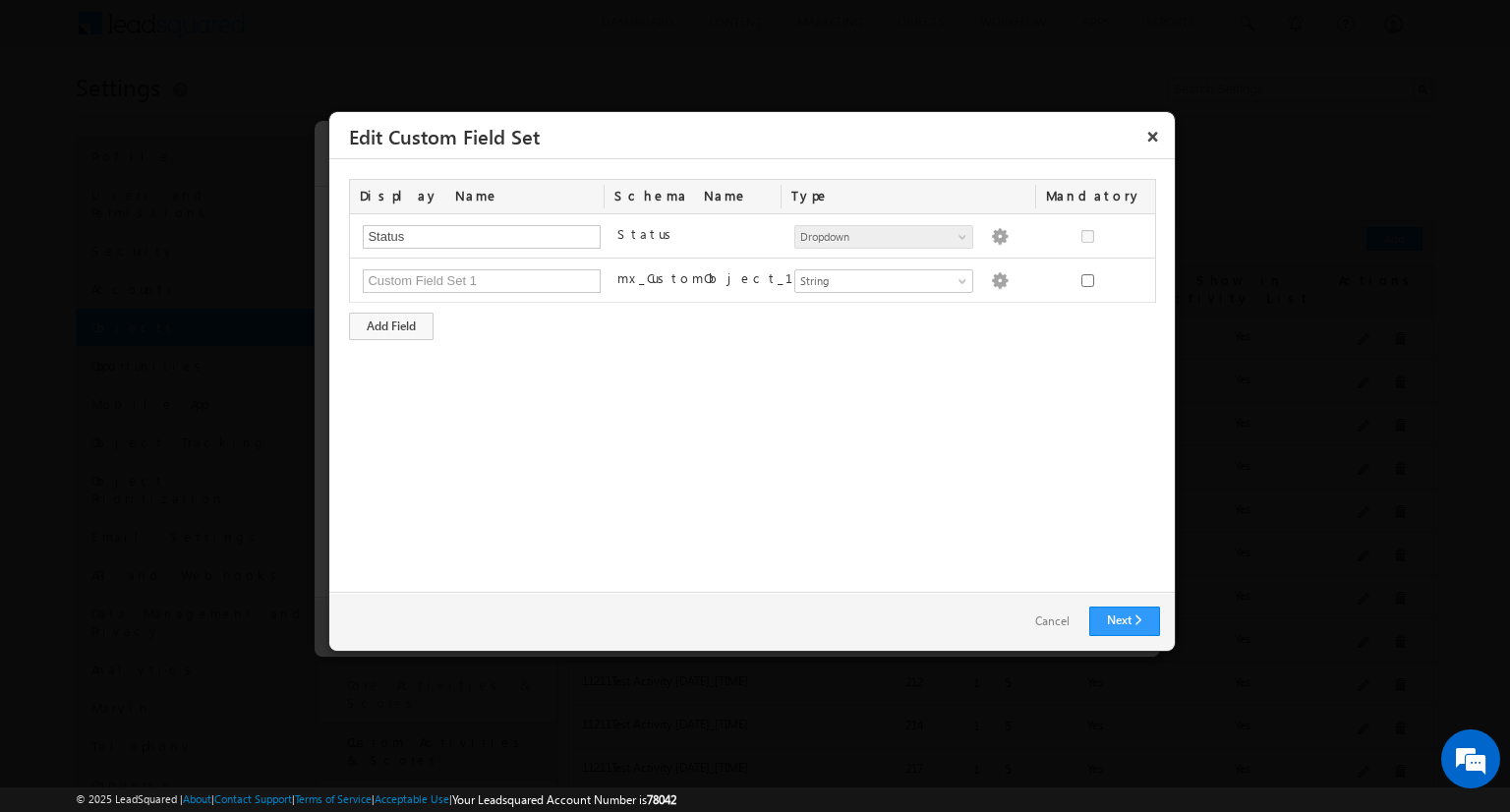 click on "Cancel" at bounding box center (1052, 621) 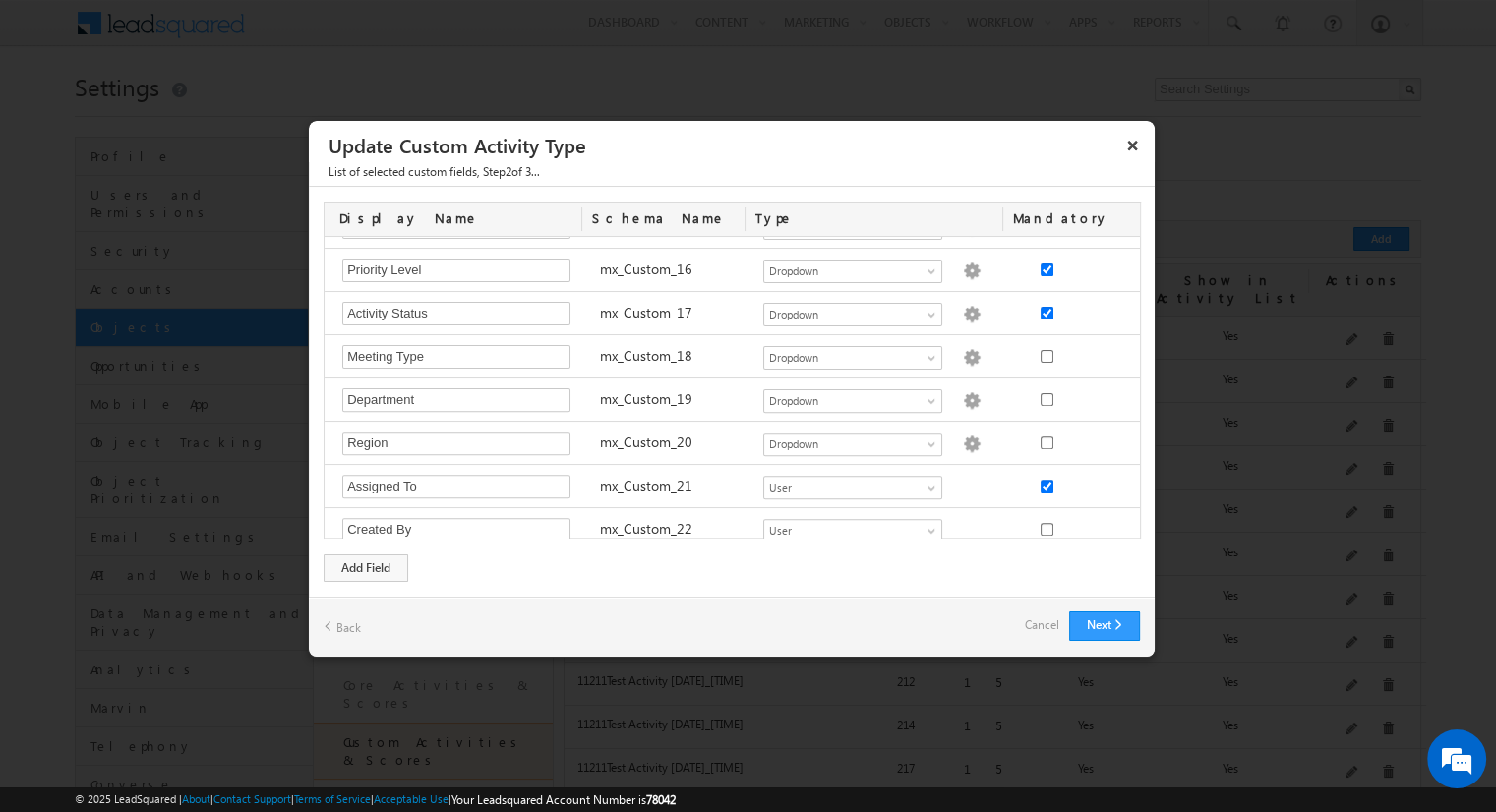 scroll, scrollTop: 855, scrollLeft: 0, axis: vertical 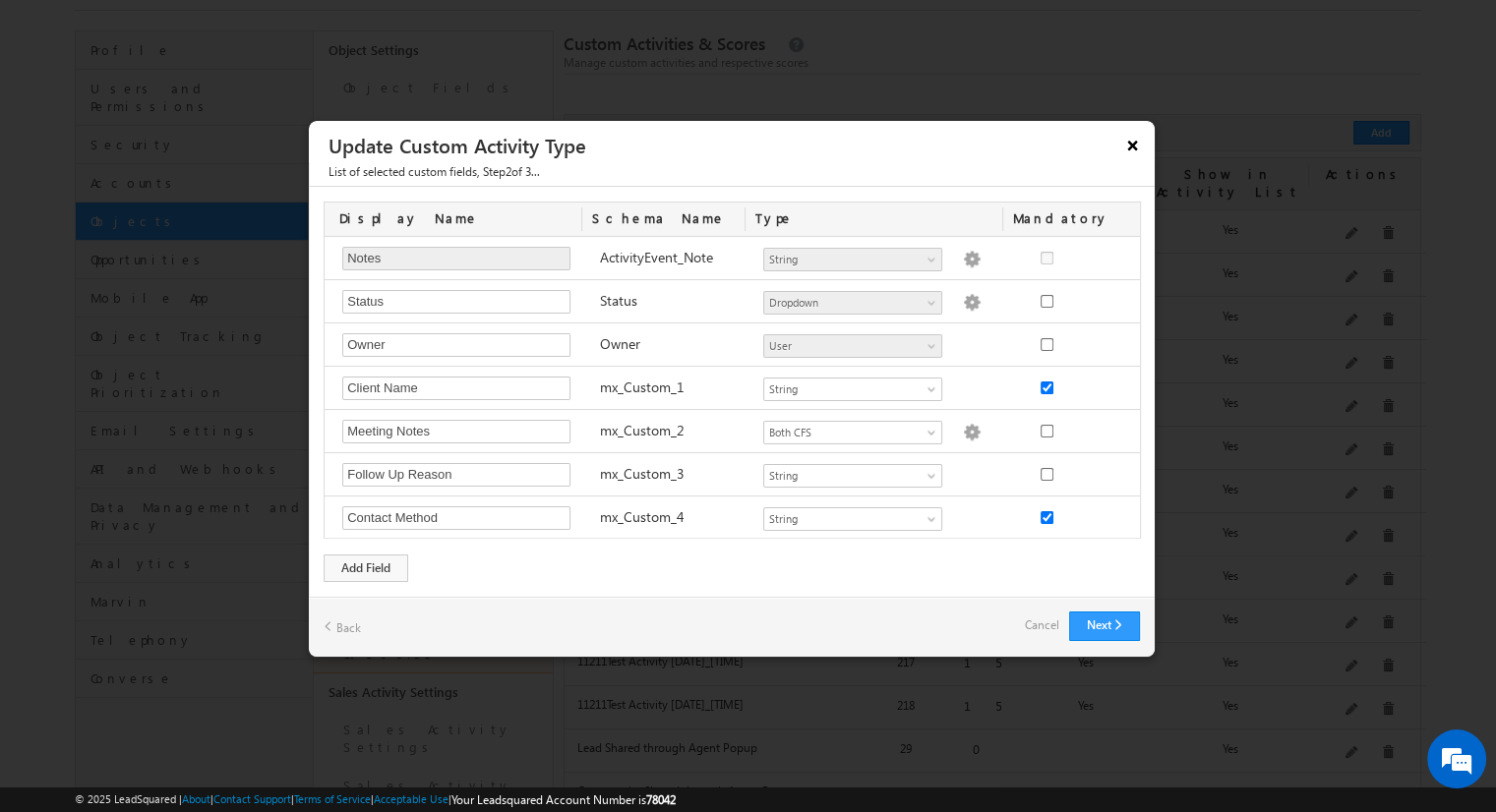 click on "×" at bounding box center (1133, 145) 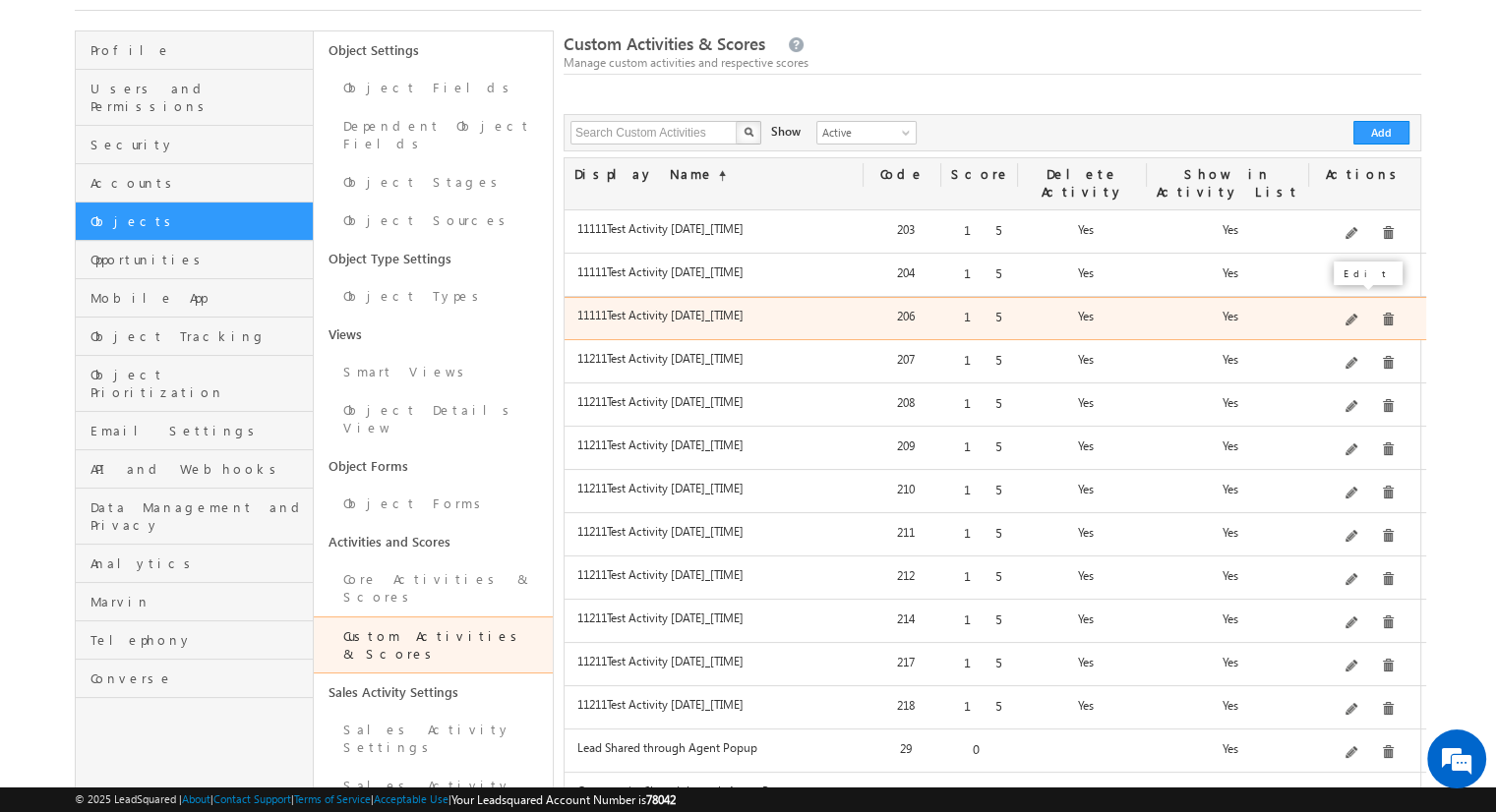 click at bounding box center [1352, 320] 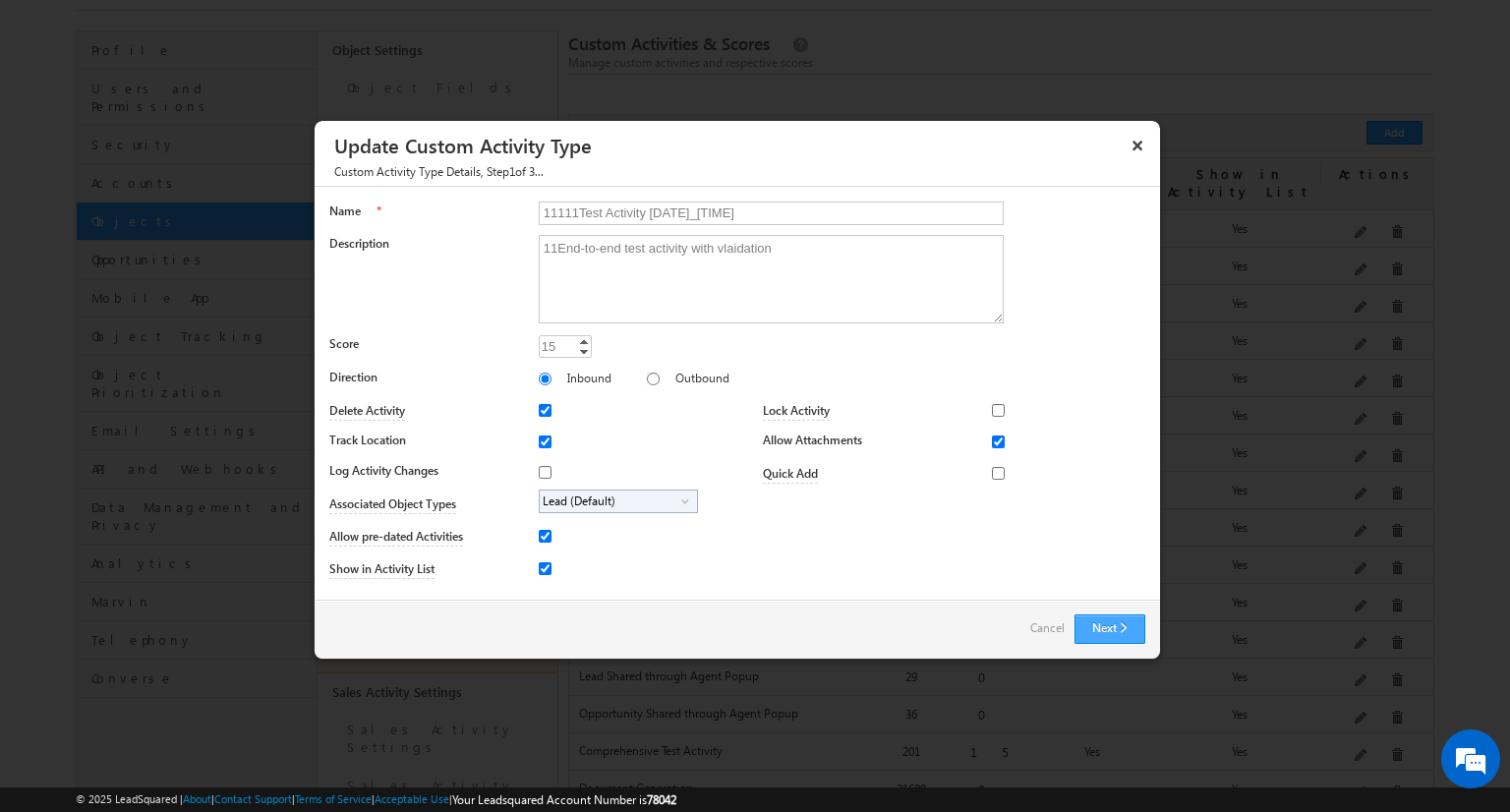 click on "Next" at bounding box center [1110, 629] 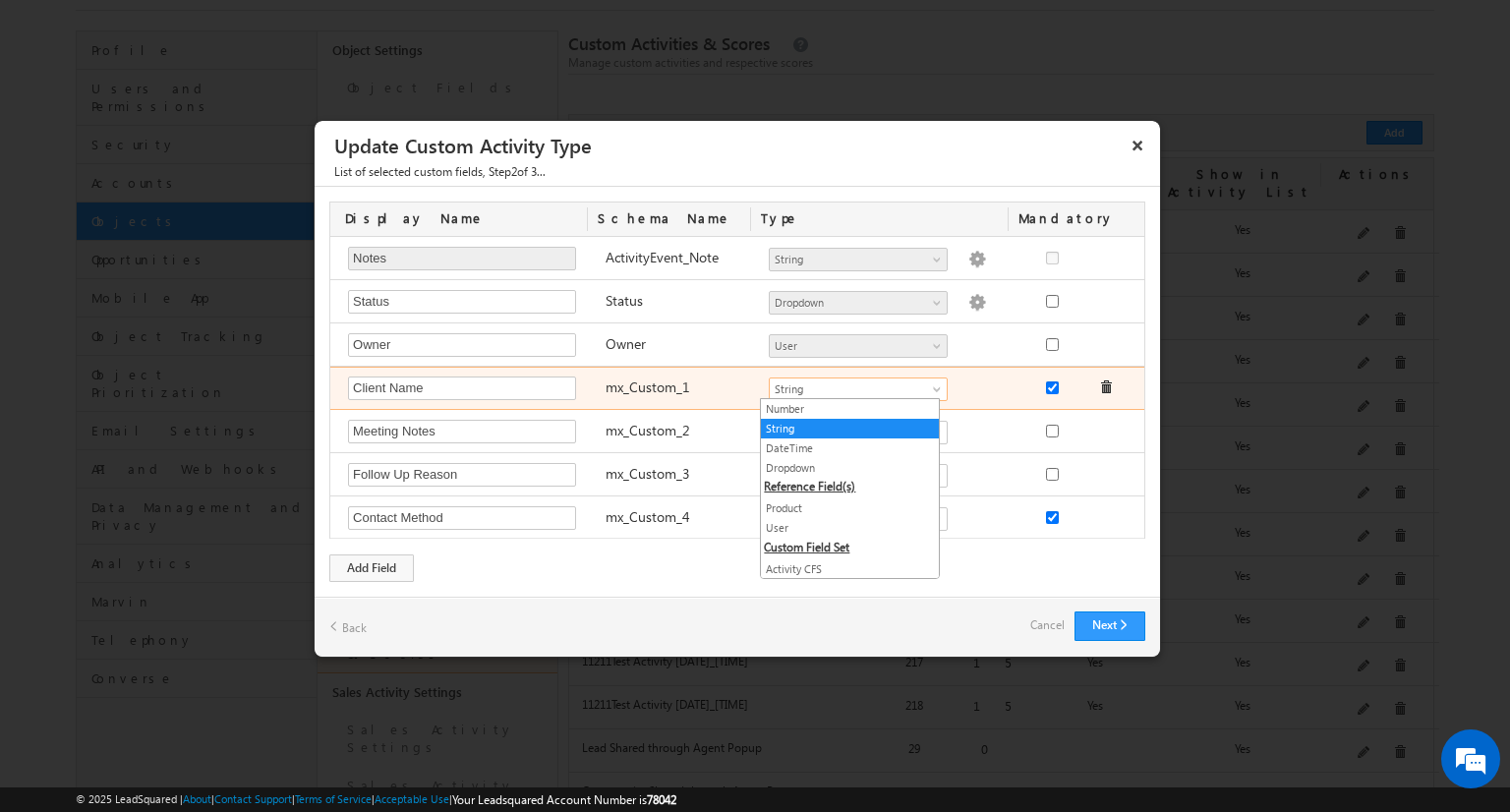 click on "String" at bounding box center (849, 389) 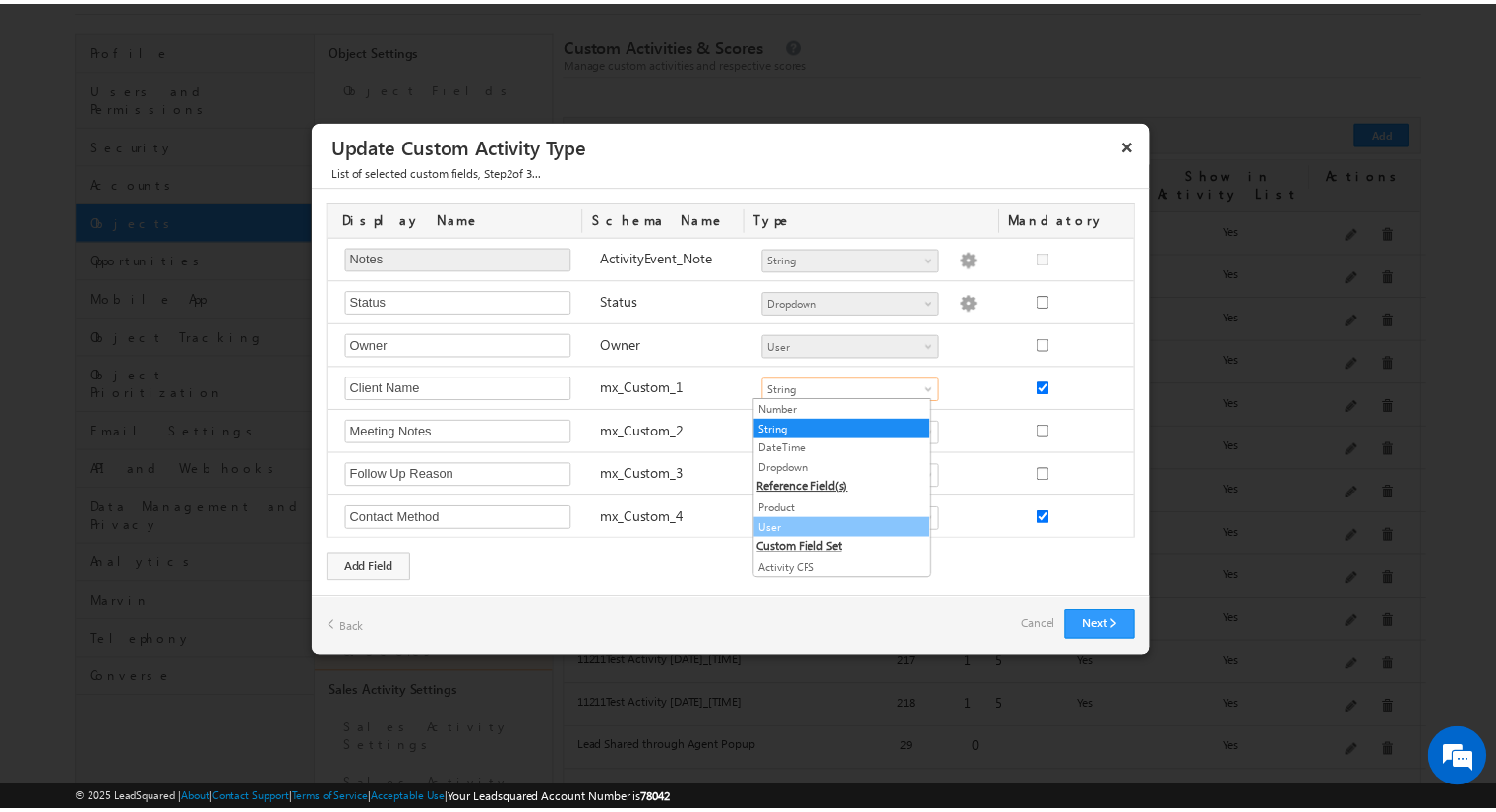 scroll, scrollTop: 78, scrollLeft: 0, axis: vertical 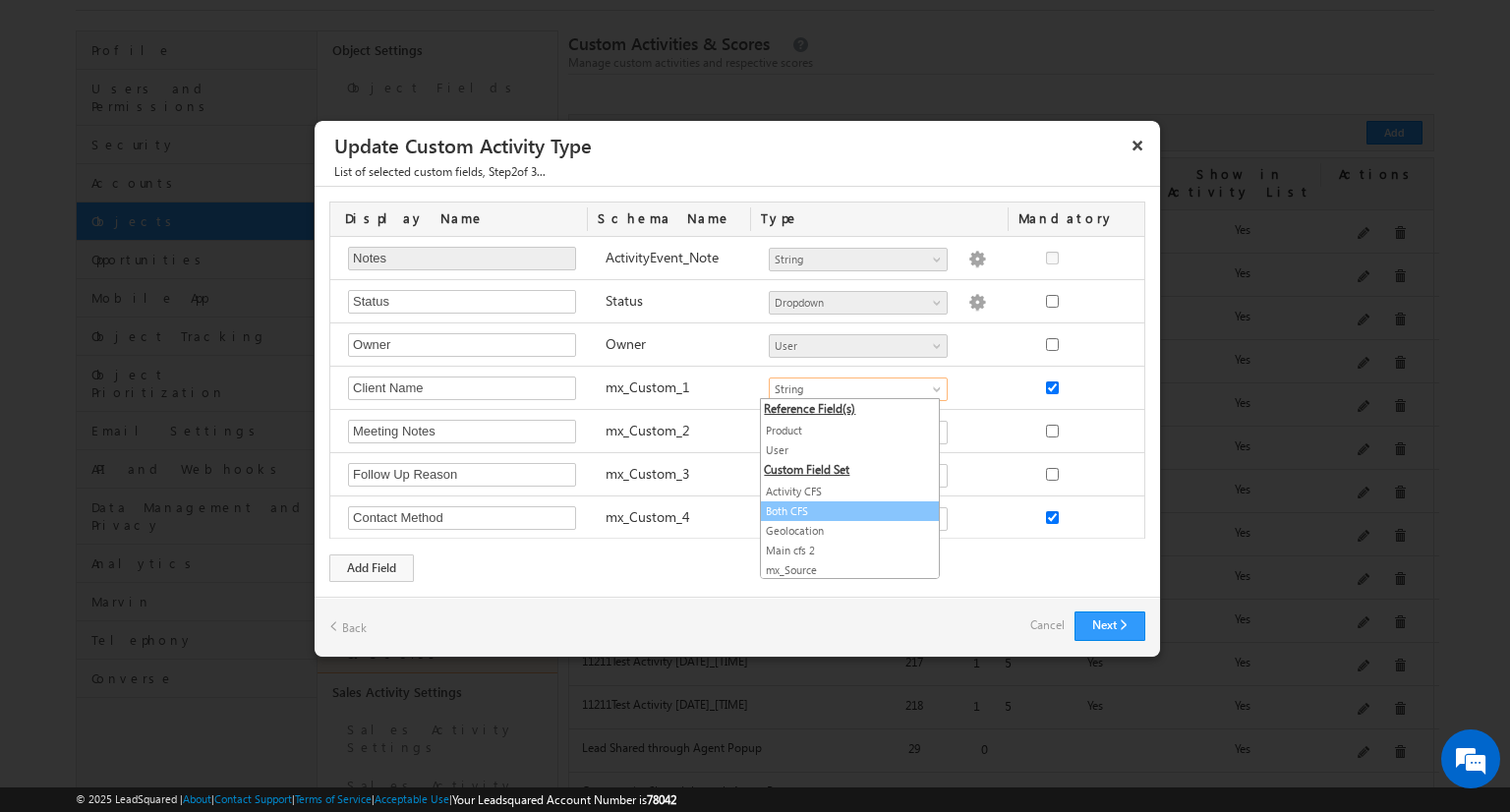click on "Both CFS" at bounding box center (849, 511) 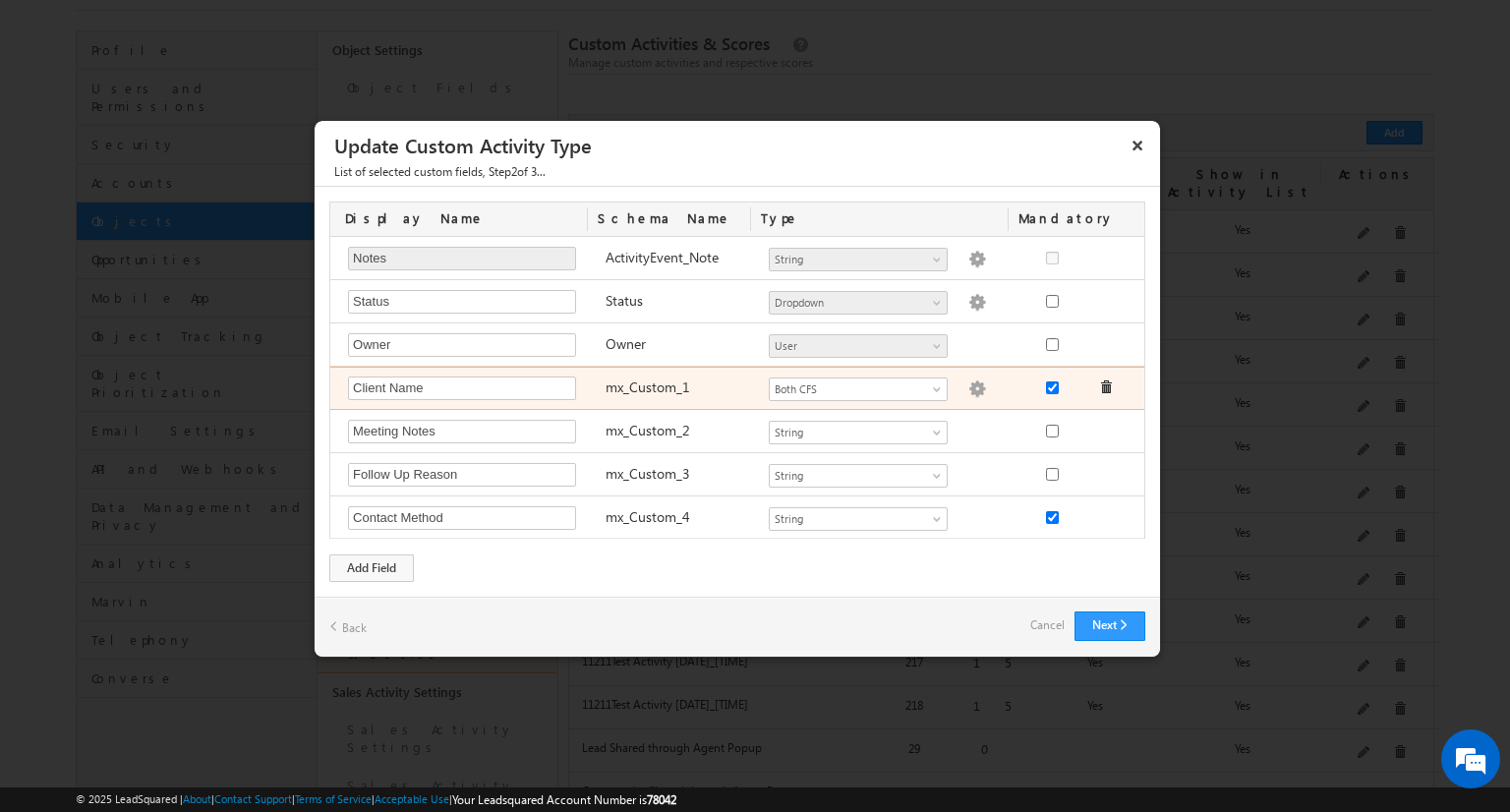 click at bounding box center (977, 389) 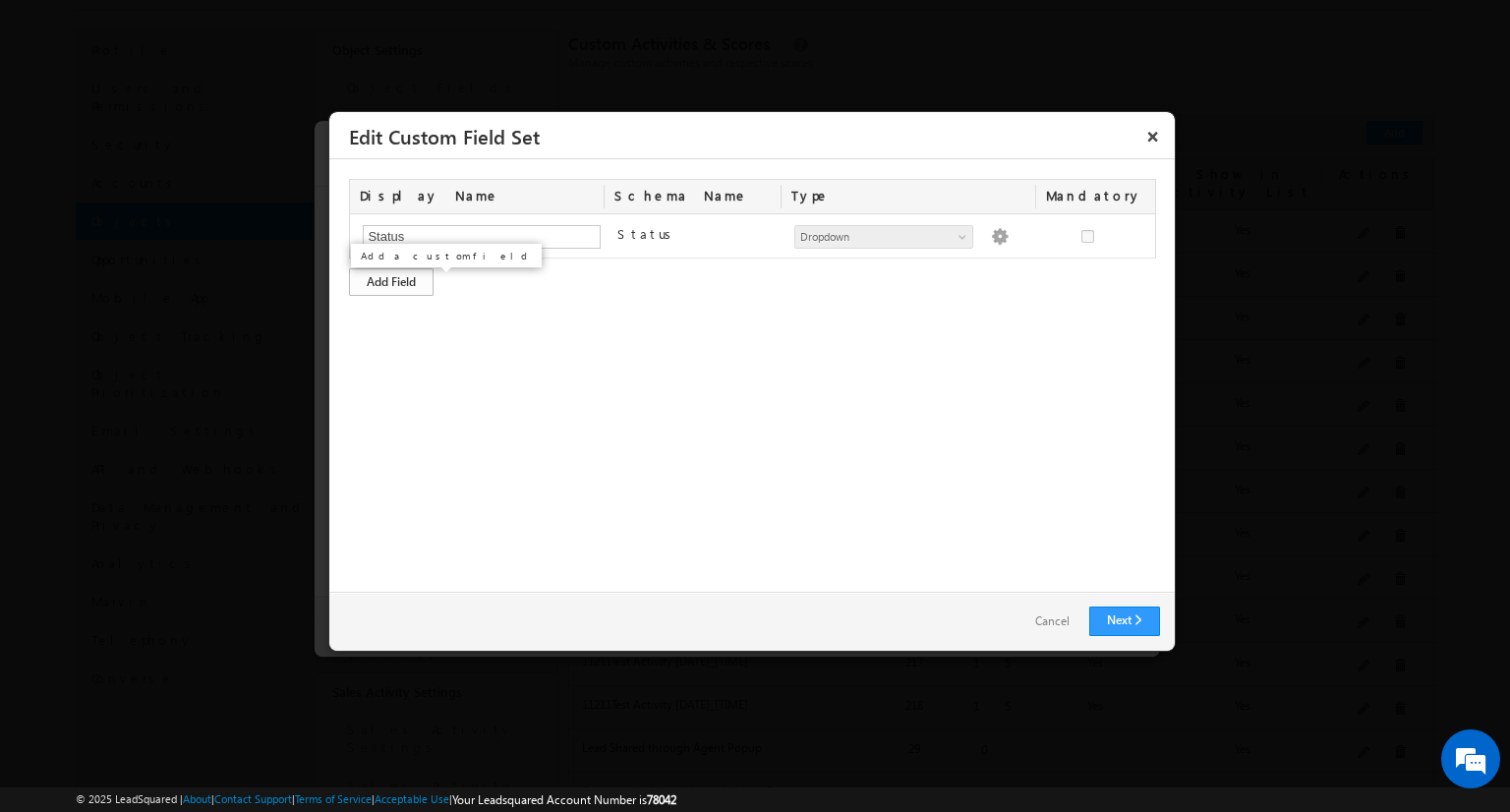click on "Add Field" at bounding box center (391, 282) 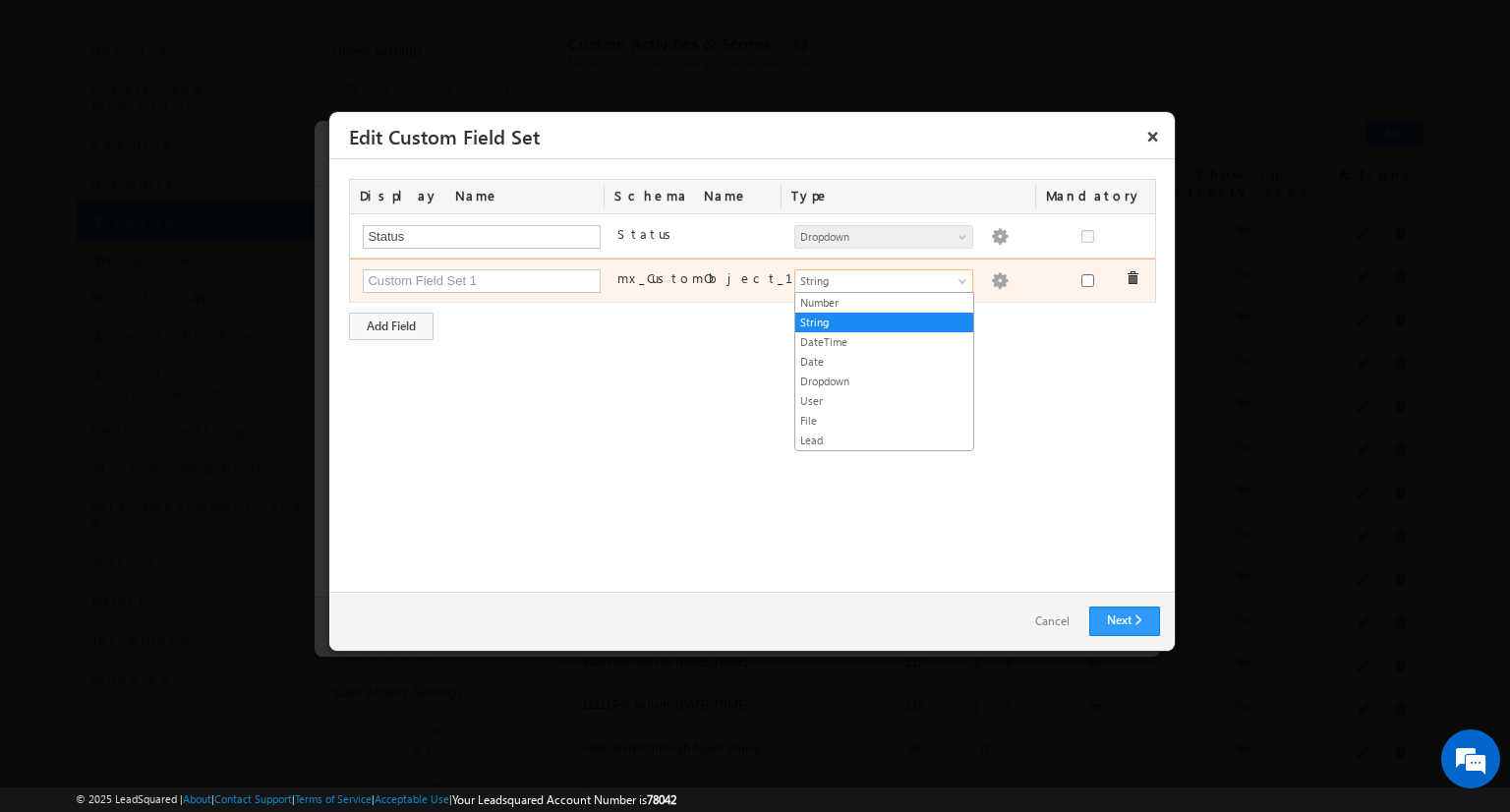click on "String" at bounding box center [875, 281] 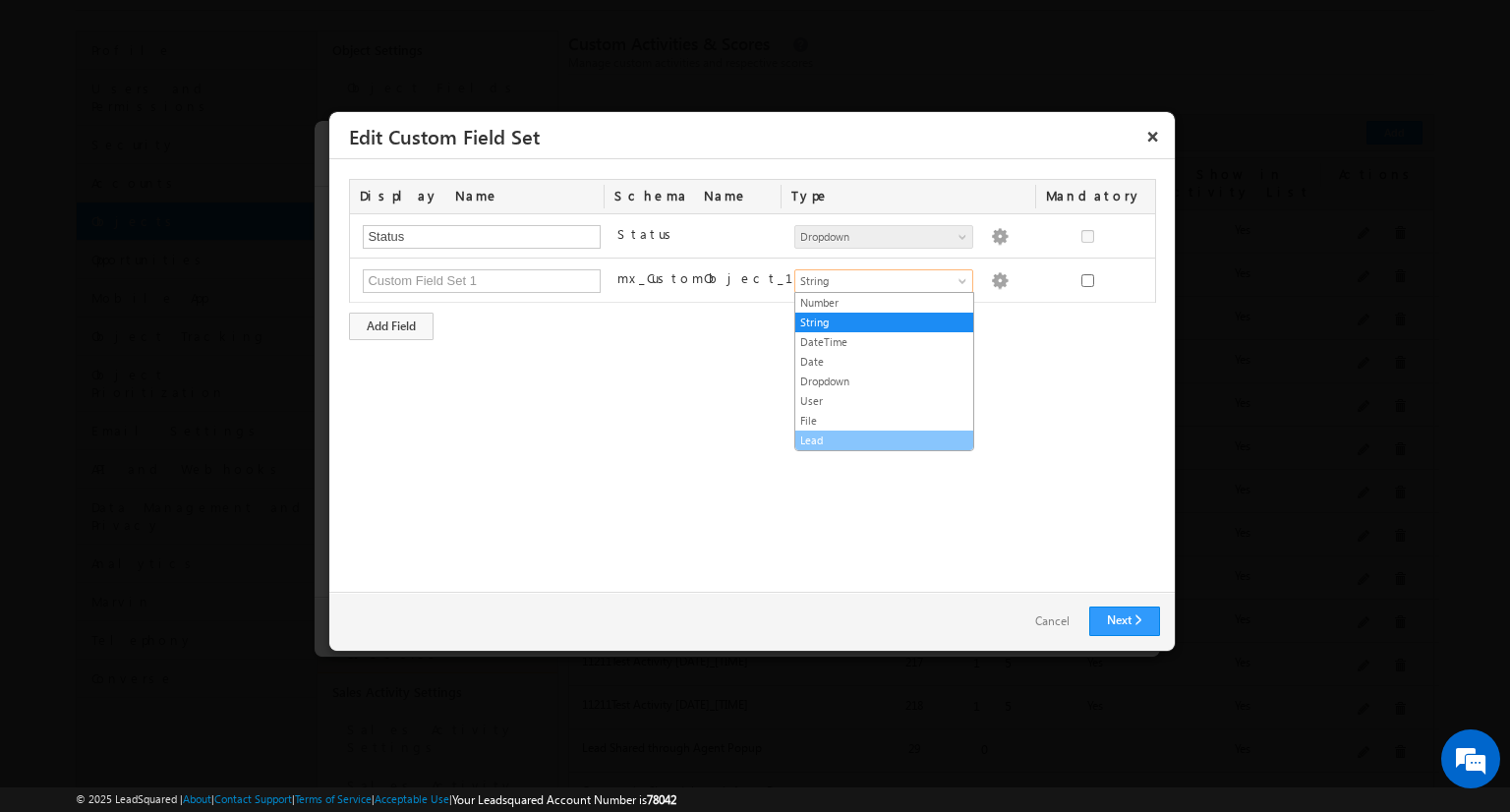 click on "Lead" at bounding box center (884, 440) 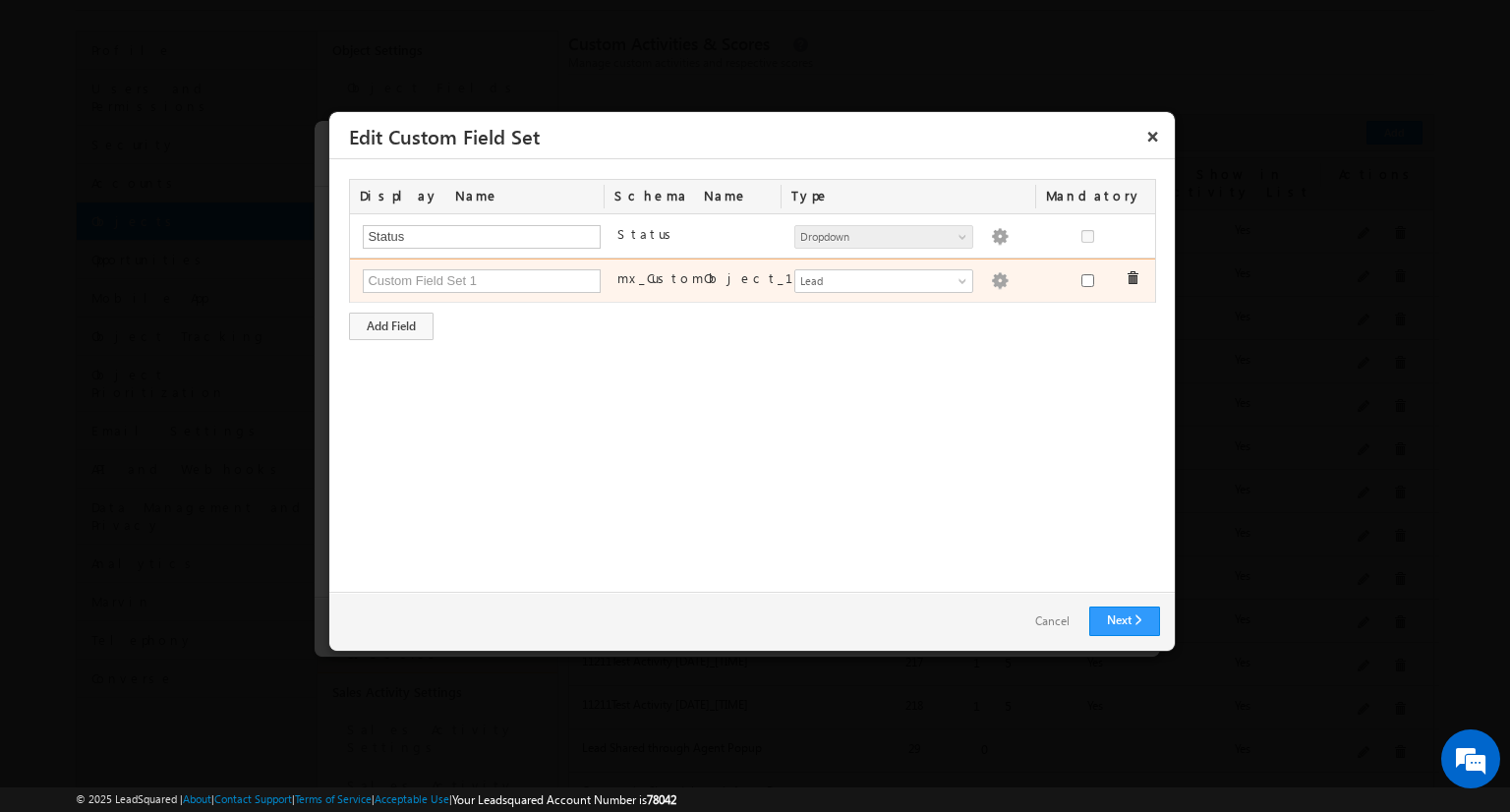 click at bounding box center [1000, 281] 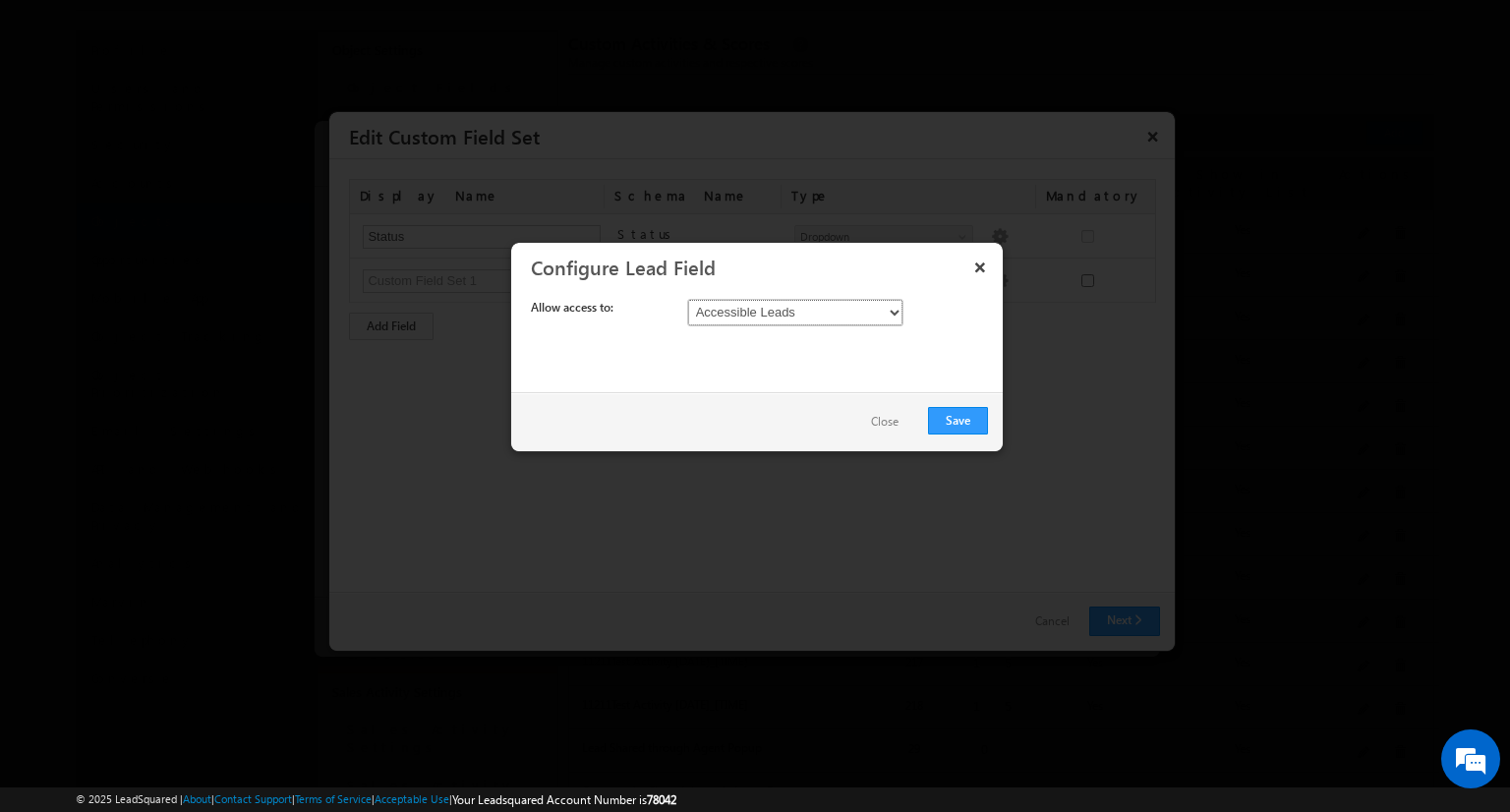 click on "Accessible Leads All Leads" at bounding box center (795, 313) 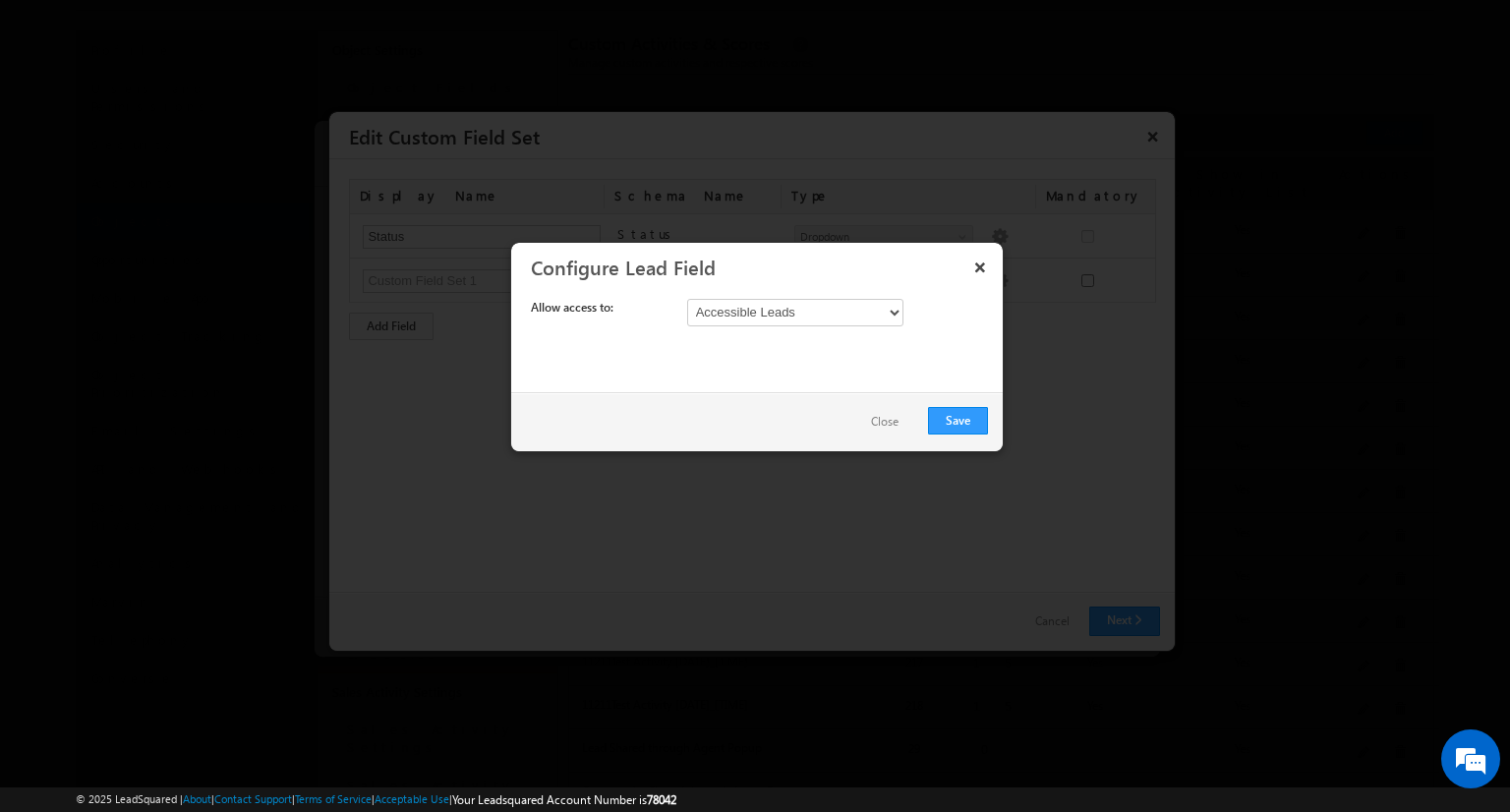 click on "Close" at bounding box center (885, 422) 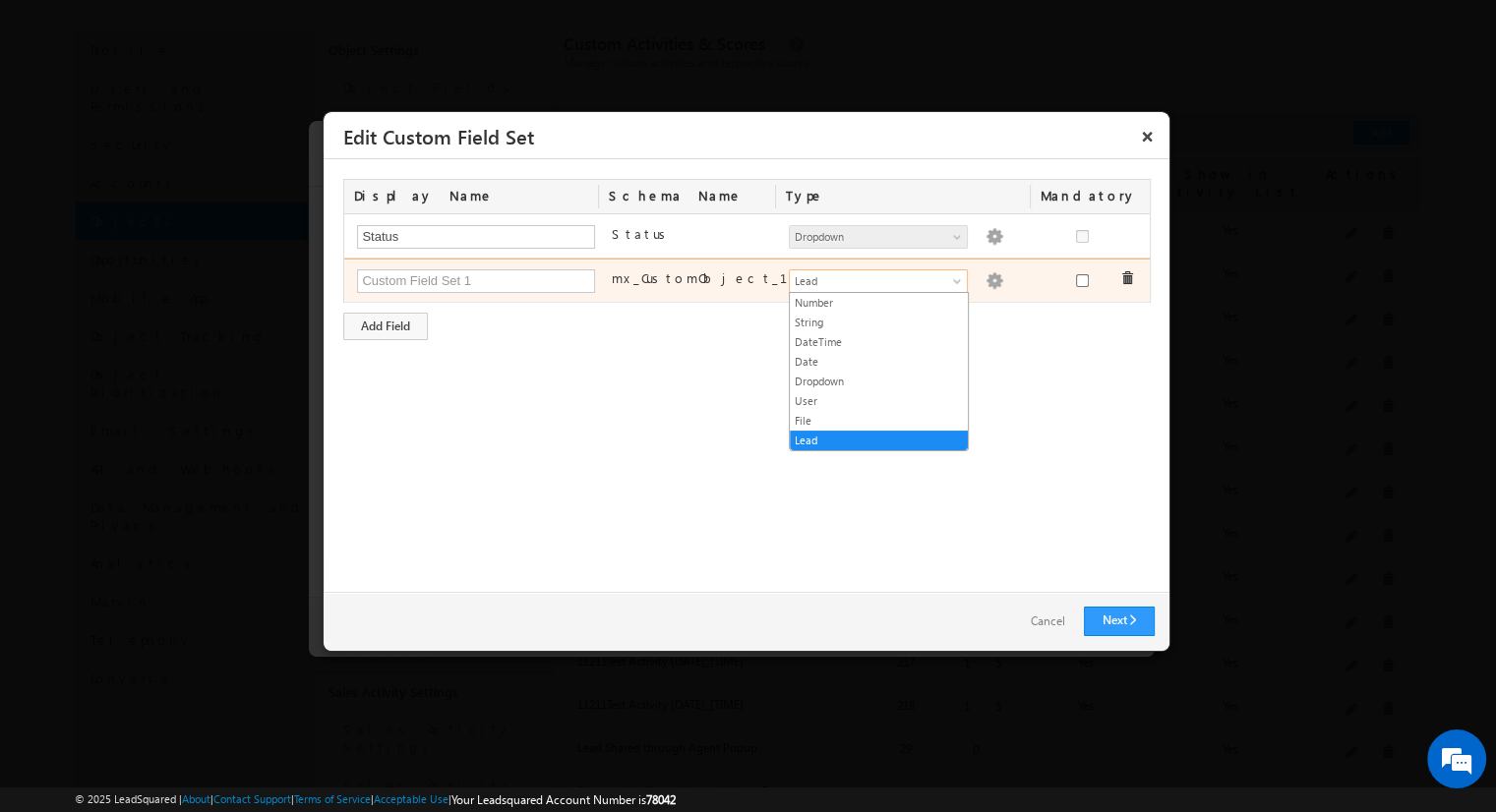 click on "Lead" at bounding box center (869, 281) 